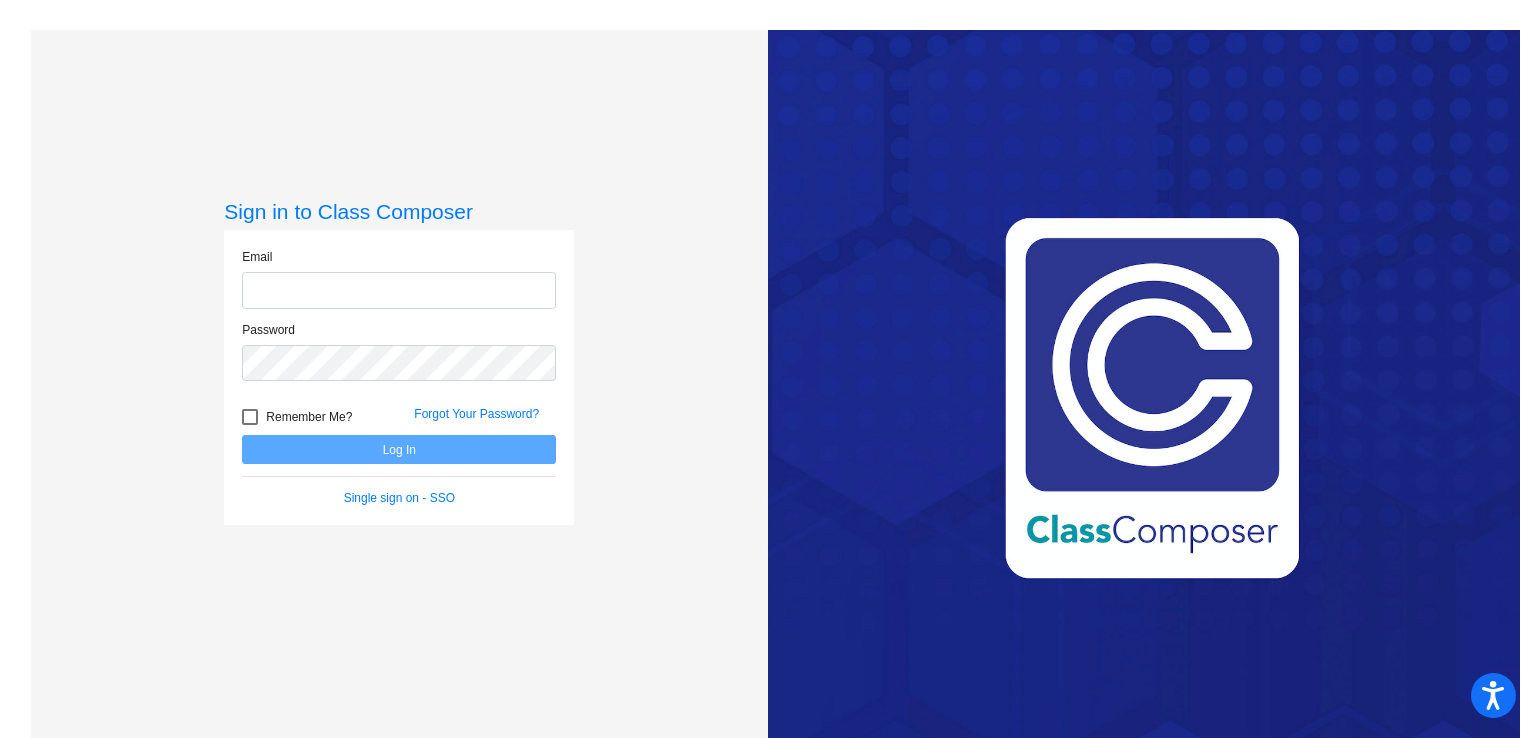 scroll, scrollTop: 0, scrollLeft: 0, axis: both 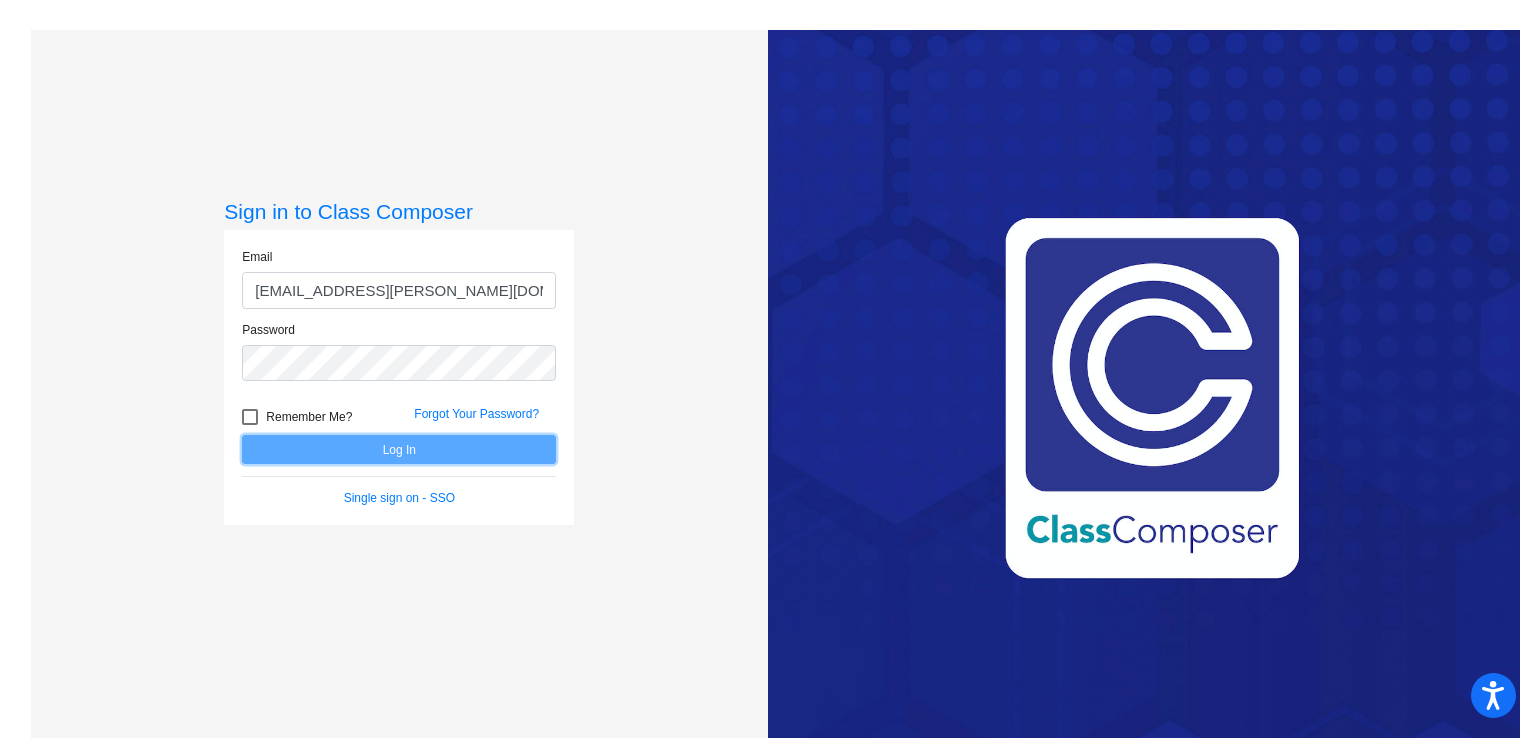 click on "Log In" 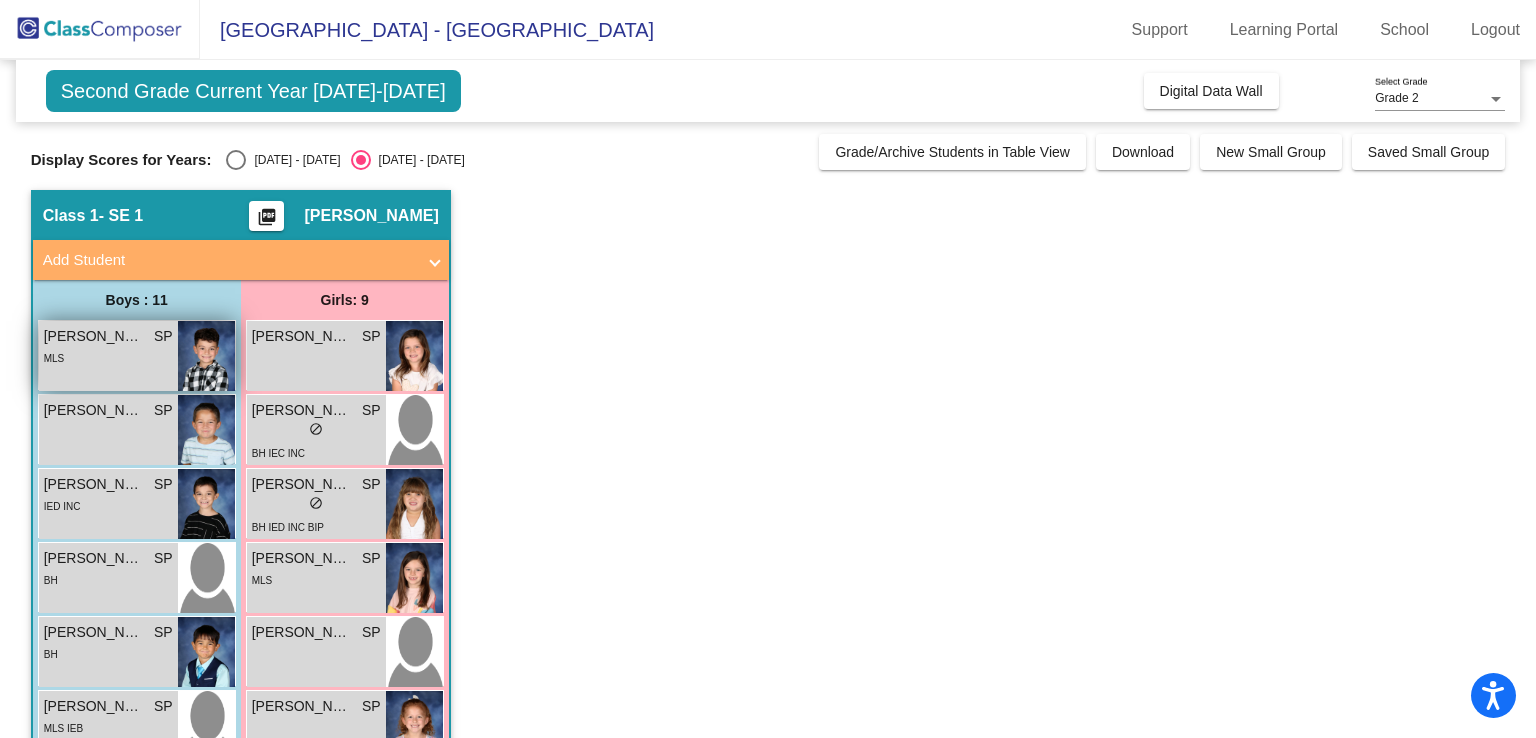 click at bounding box center [206, 356] 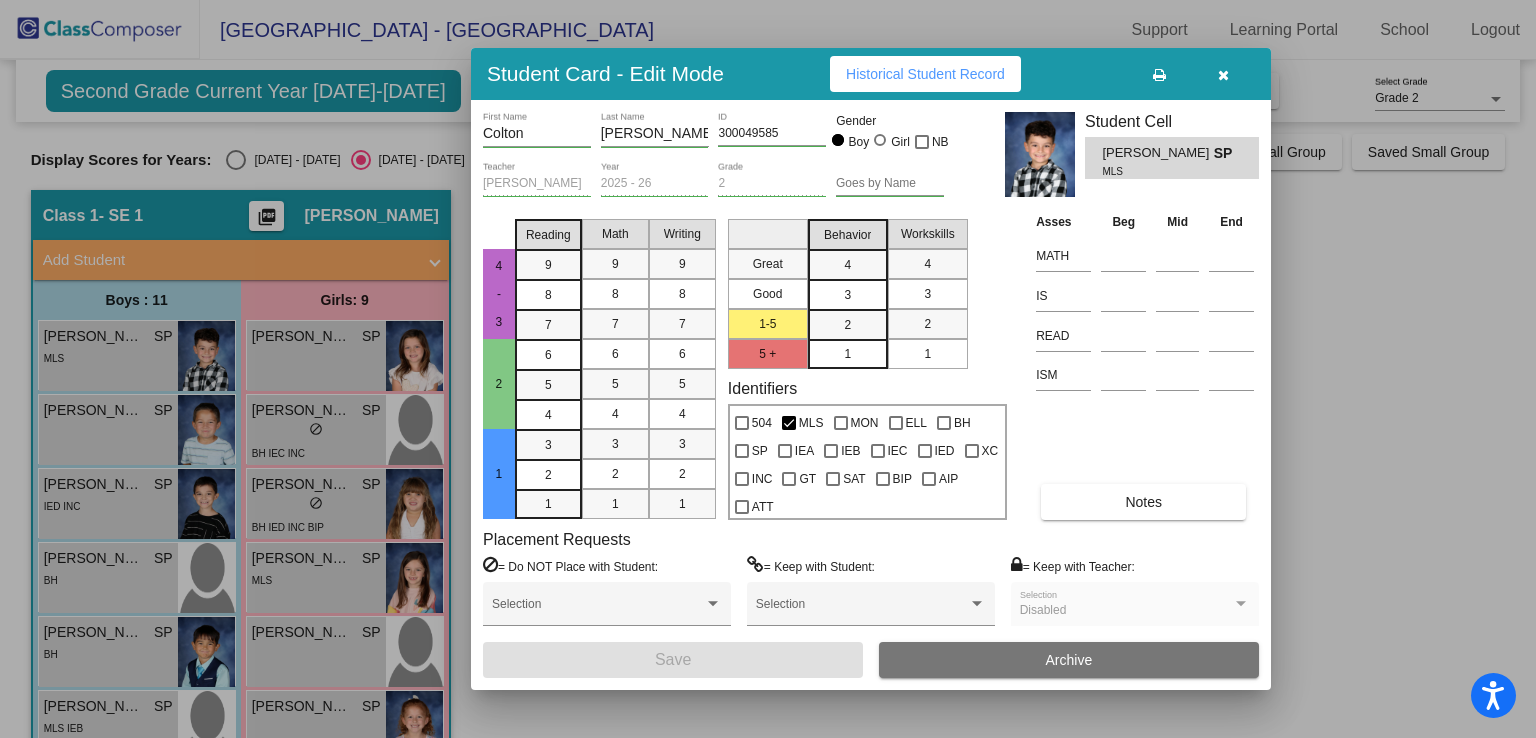 click at bounding box center [768, 369] 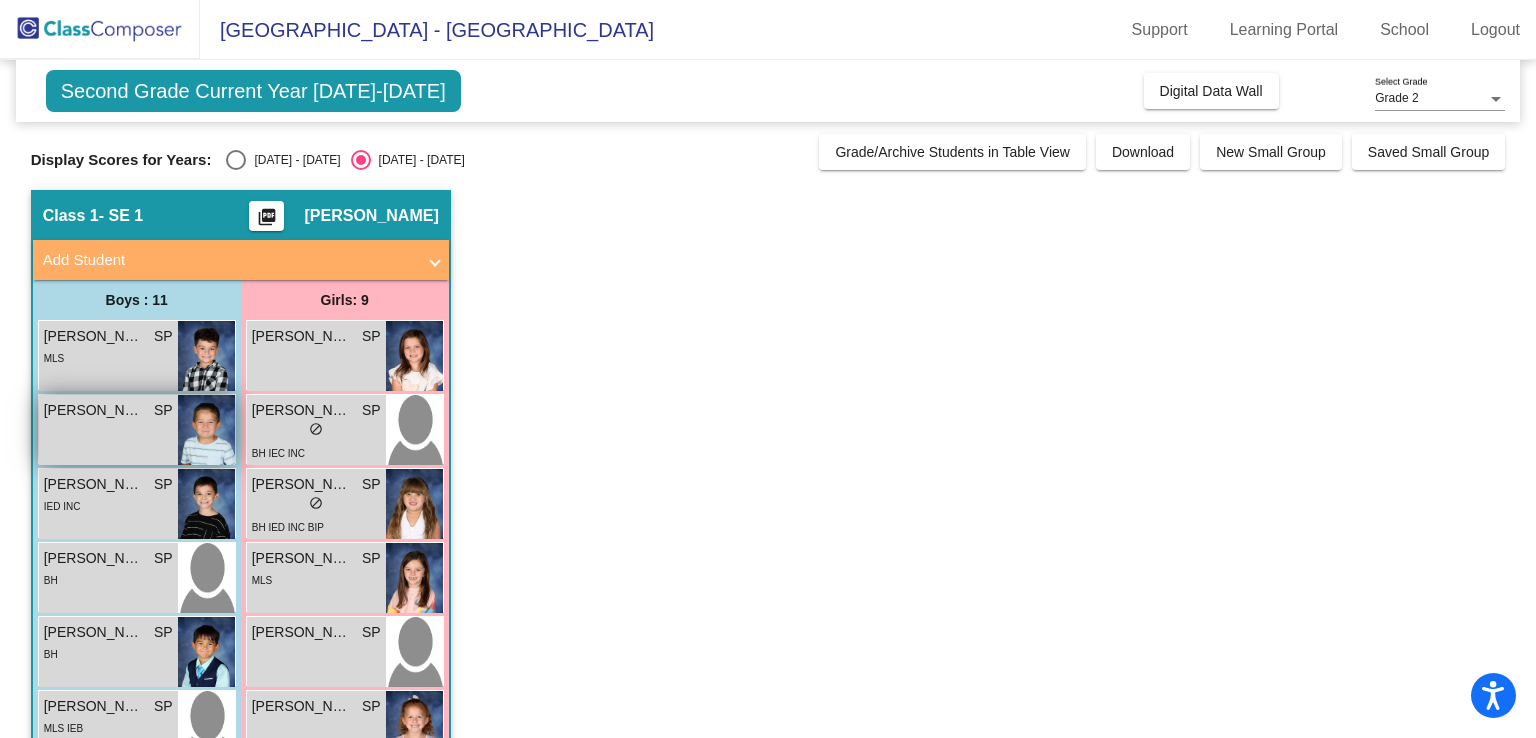 click at bounding box center [206, 430] 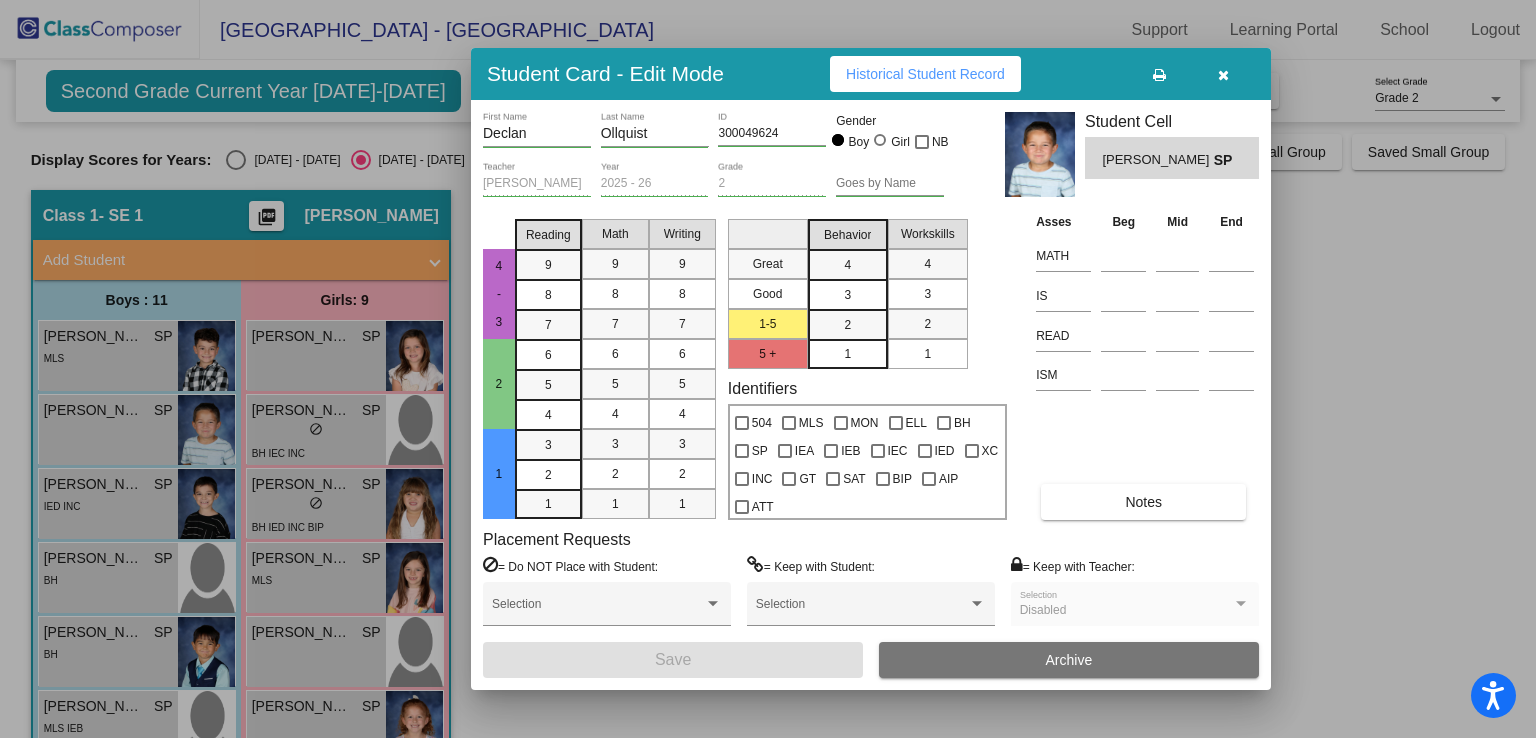 click at bounding box center (768, 369) 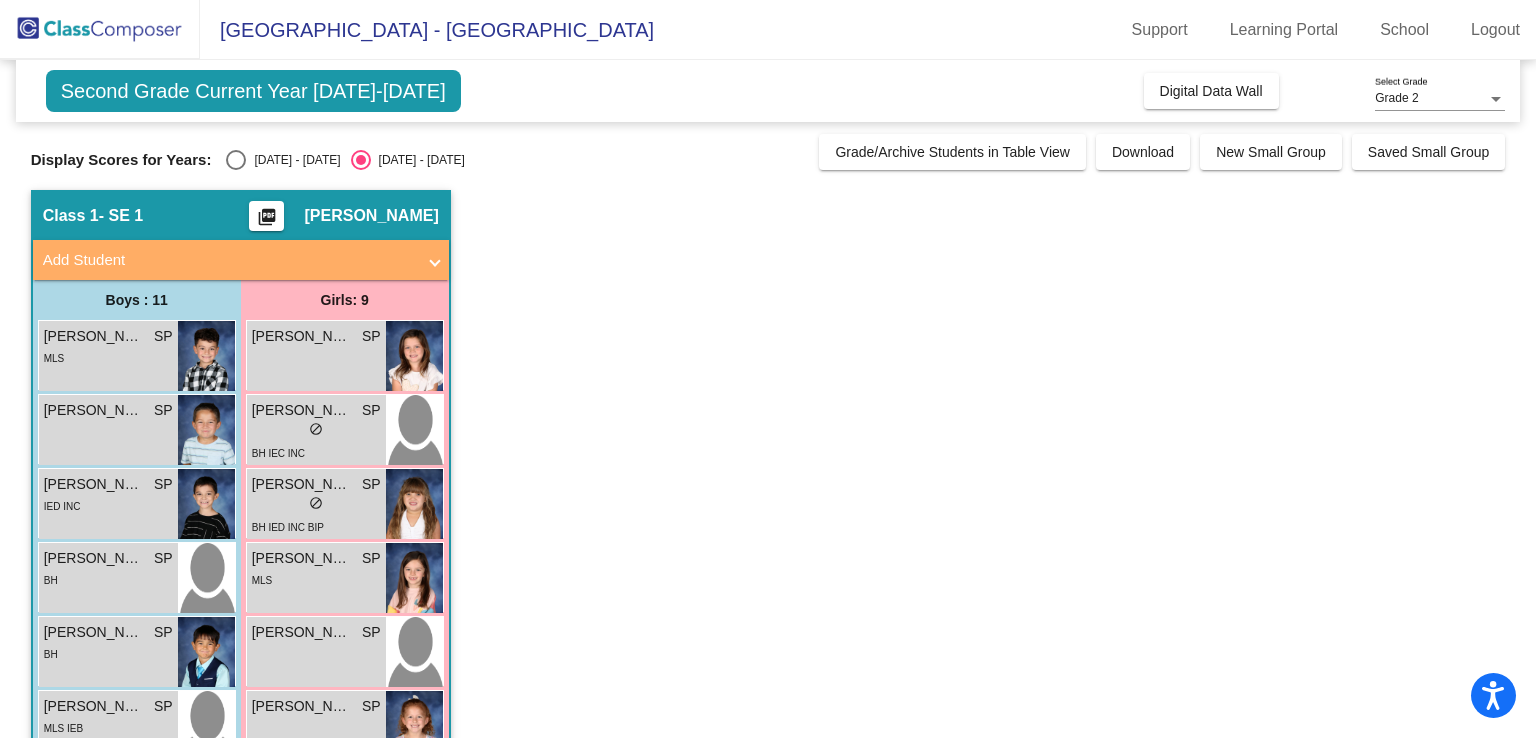 click at bounding box center (206, 504) 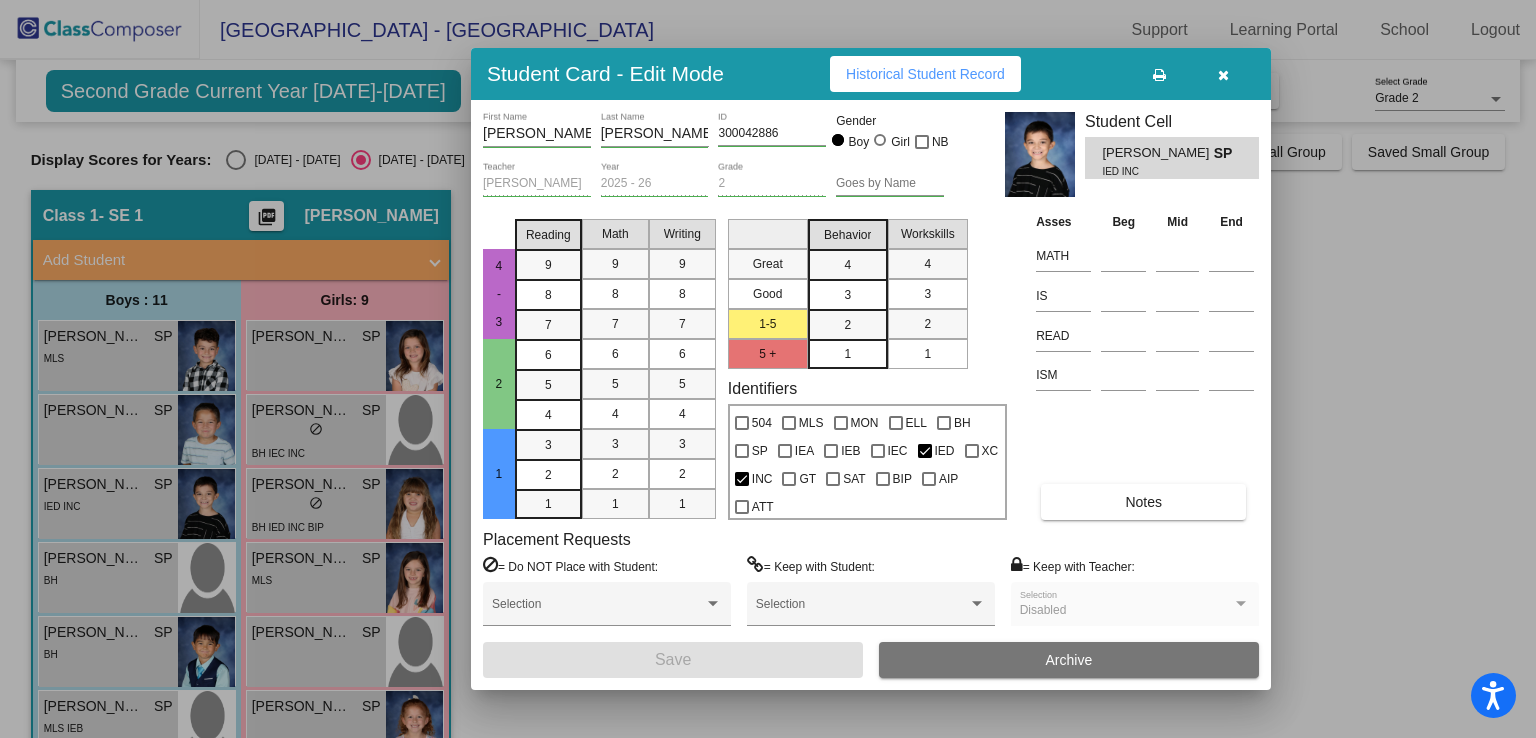 click at bounding box center [768, 369] 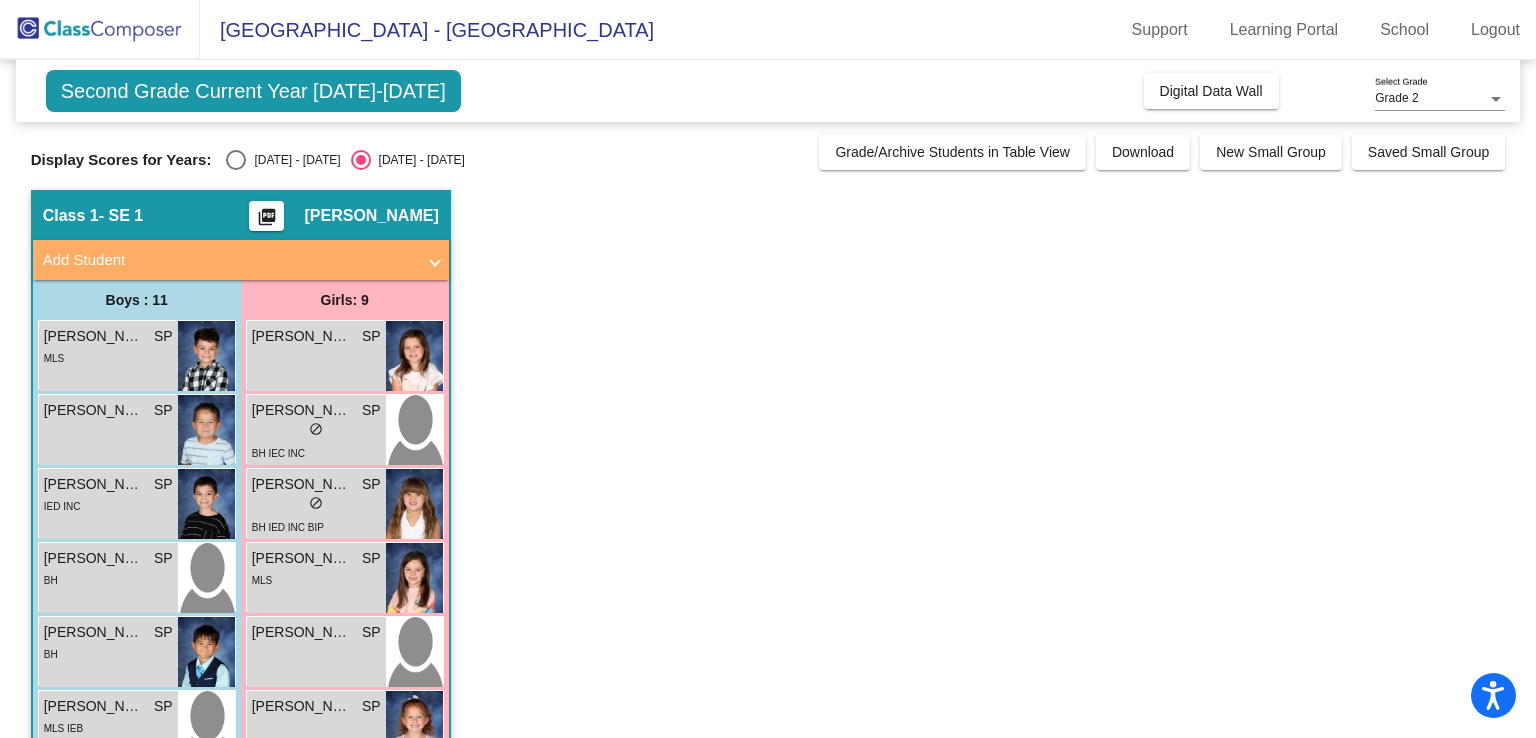click at bounding box center (206, 578) 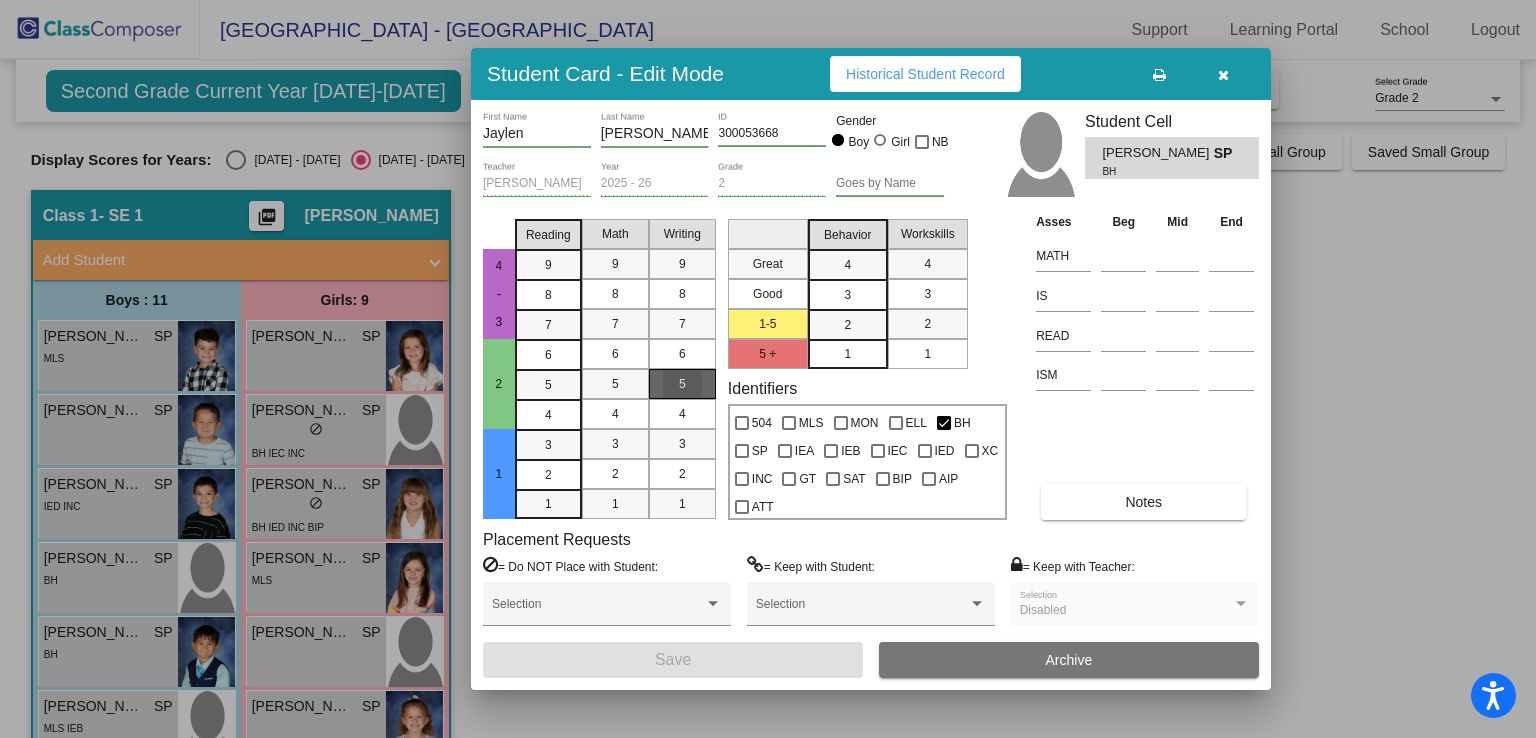 click on "5" at bounding box center (682, 384) 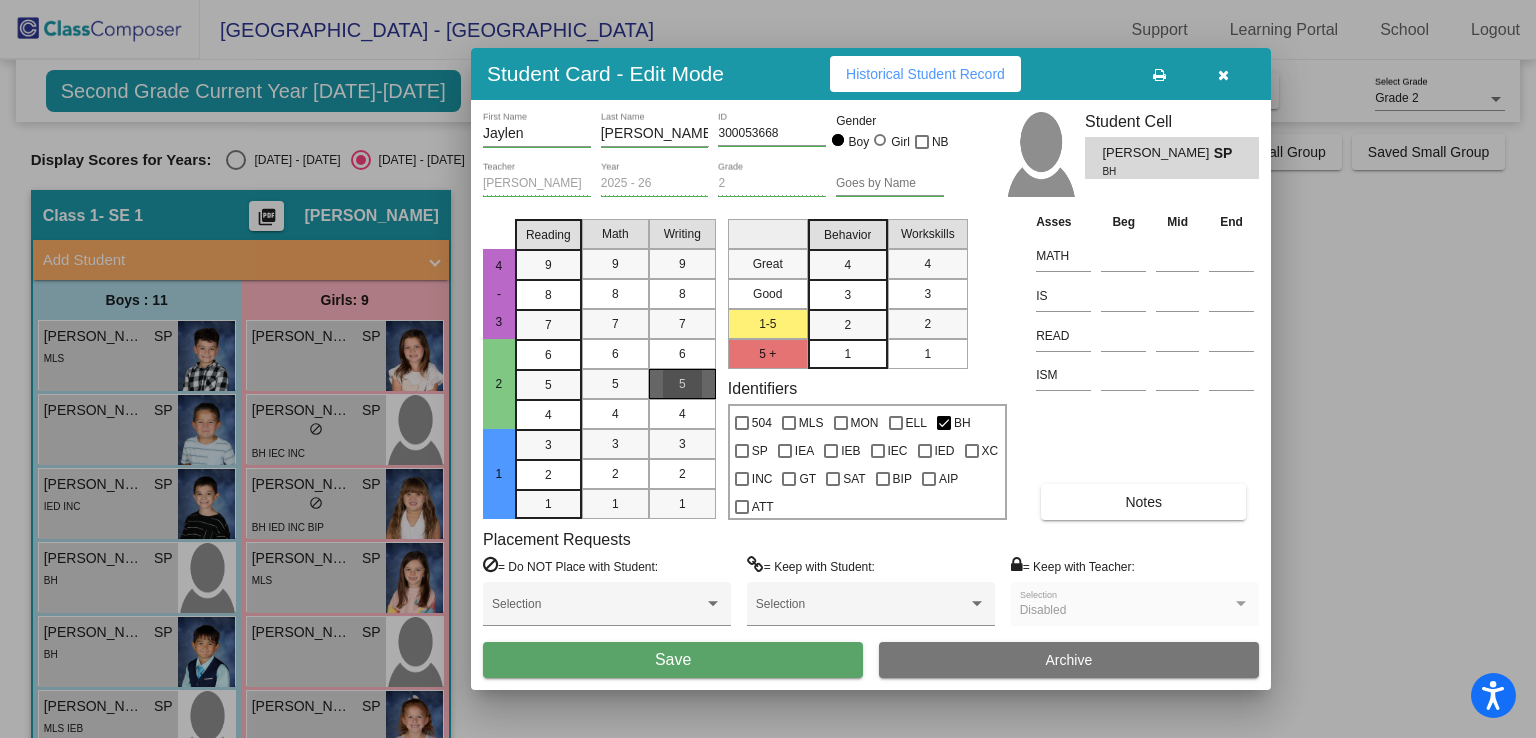 click on "5" at bounding box center (682, 384) 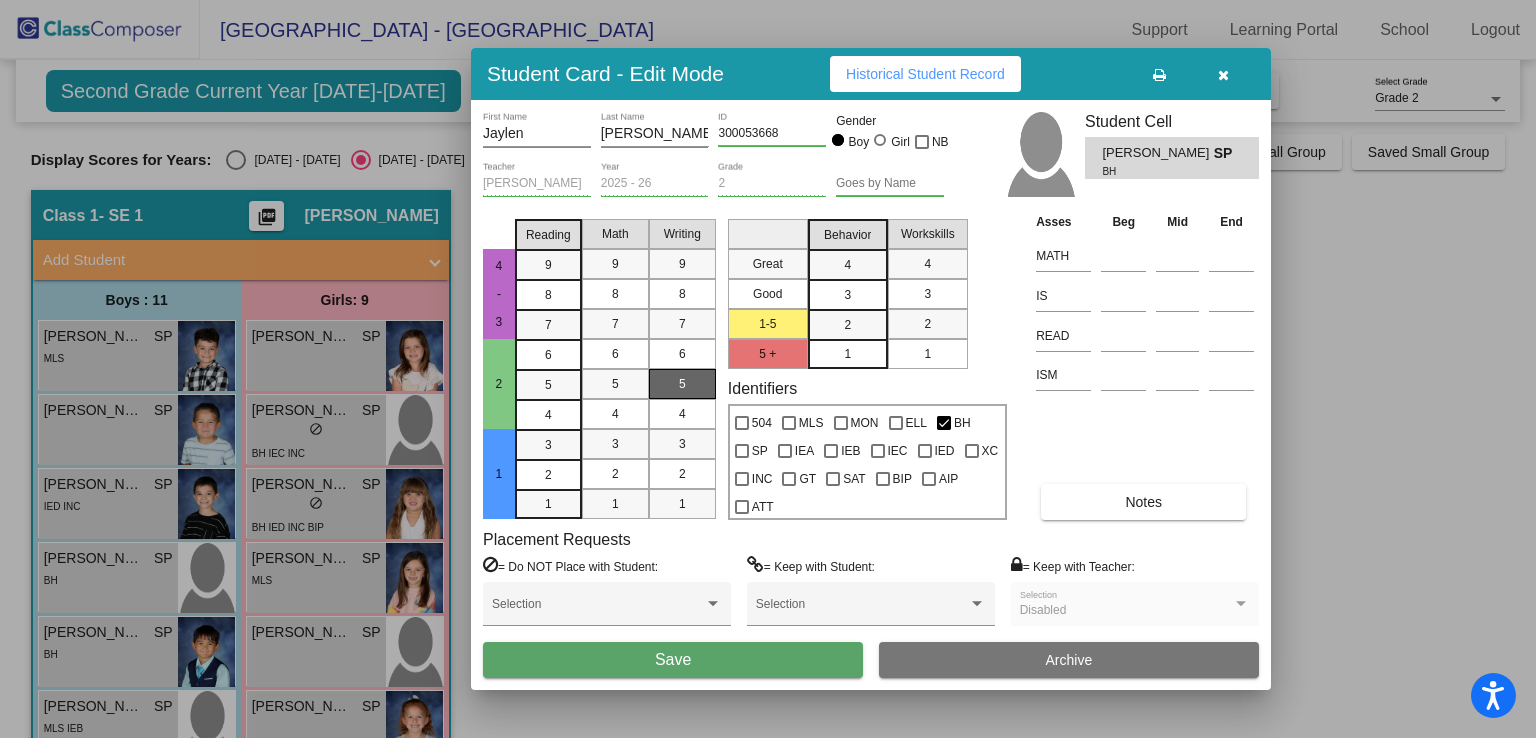click at bounding box center (768, 369) 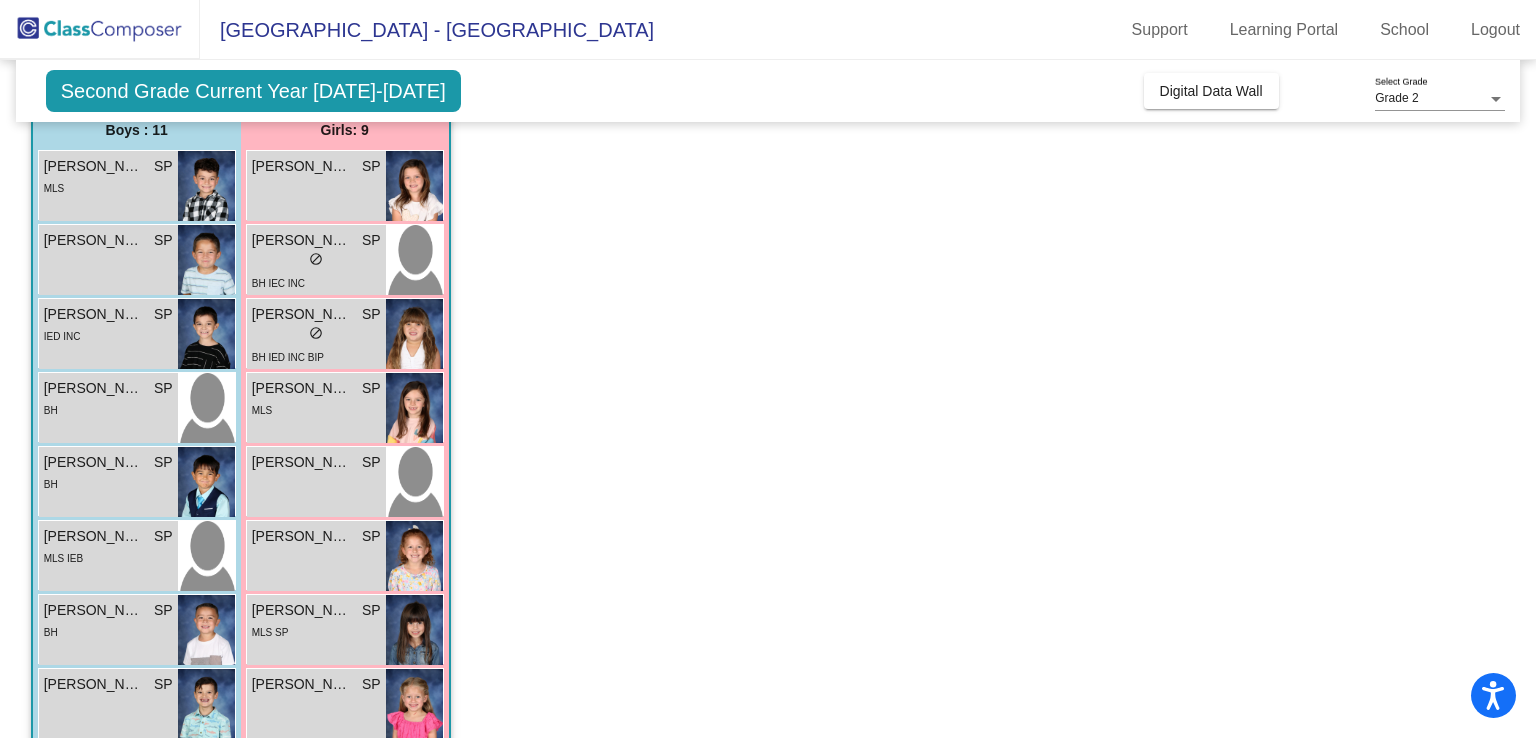 scroll, scrollTop: 169, scrollLeft: 0, axis: vertical 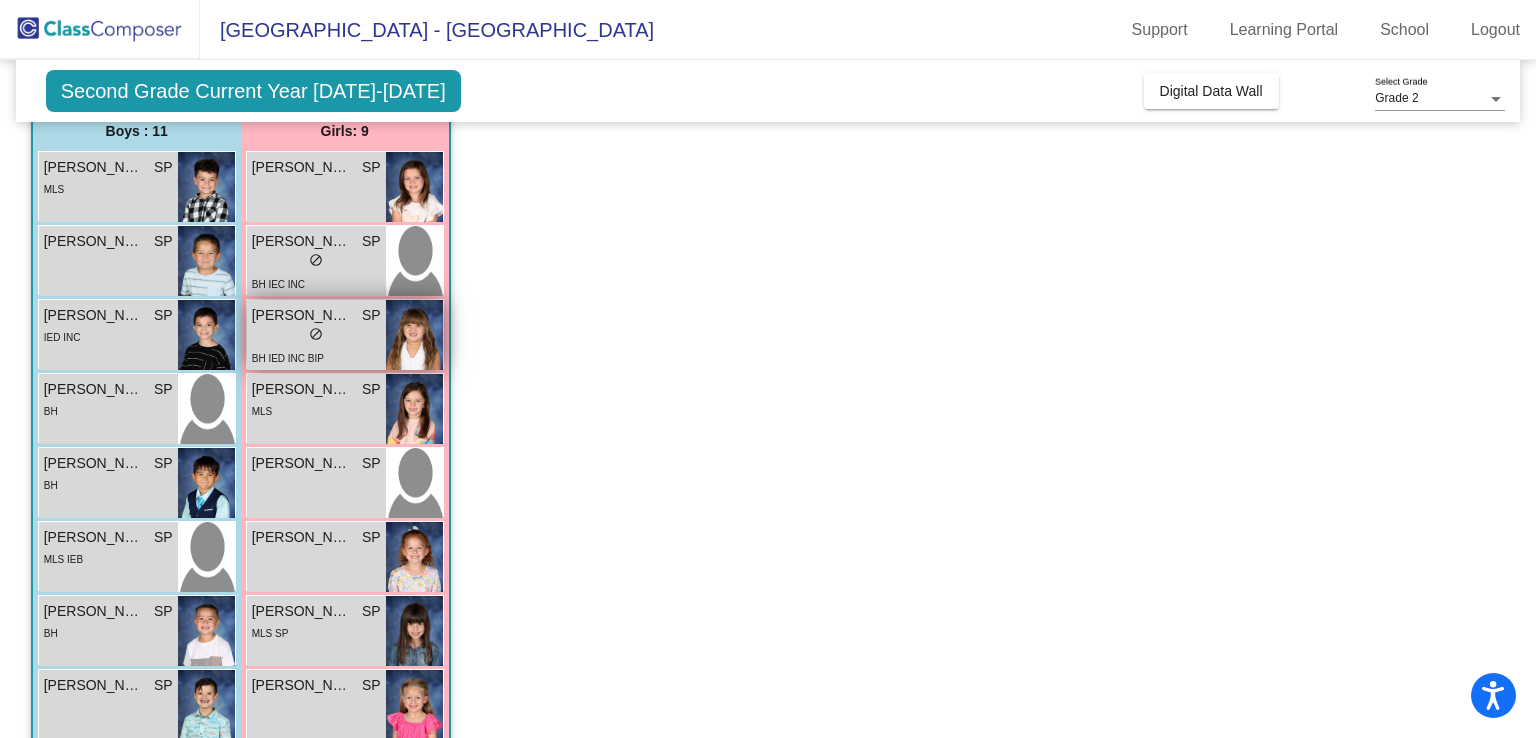 click on "lock do_not_disturb_alt" at bounding box center [316, 336] 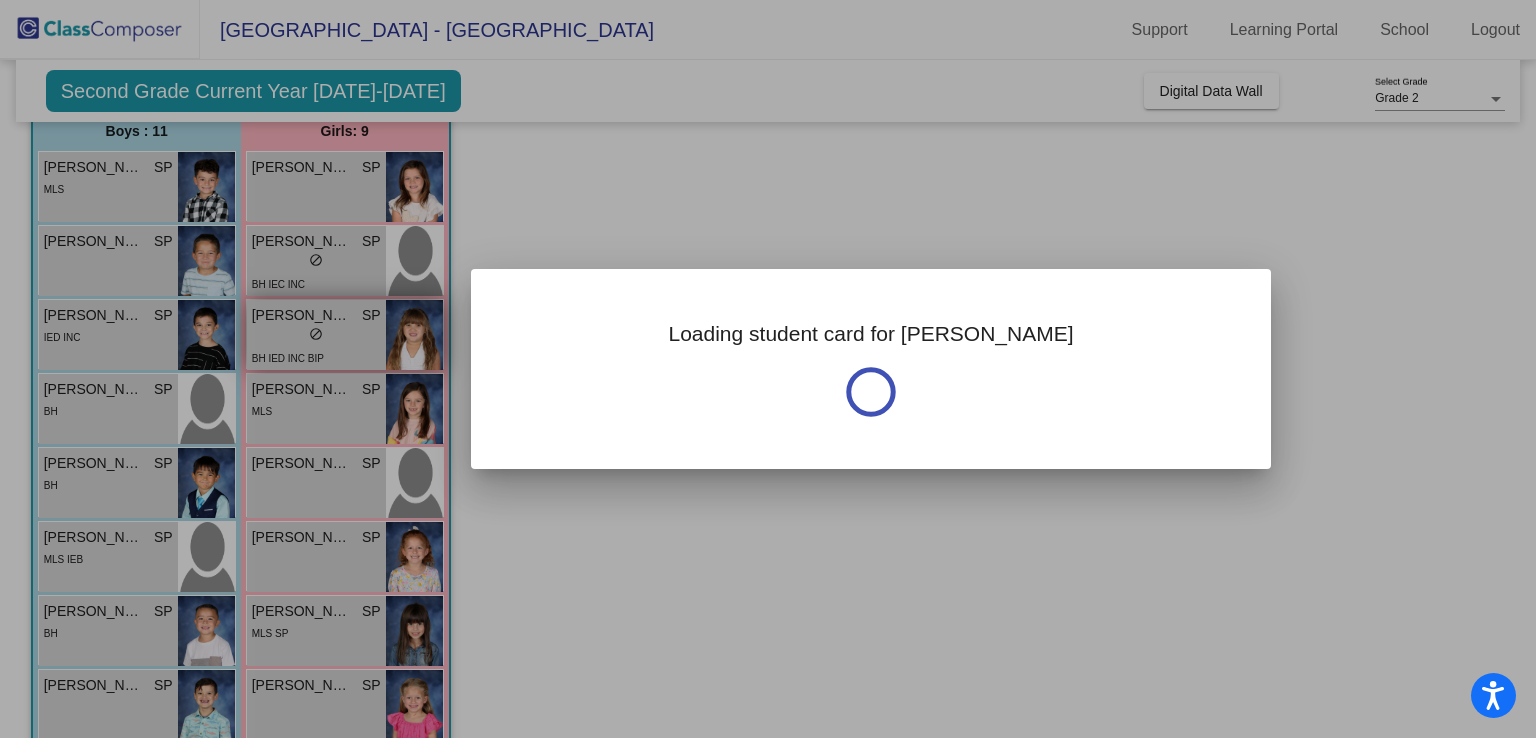 click at bounding box center [768, 369] 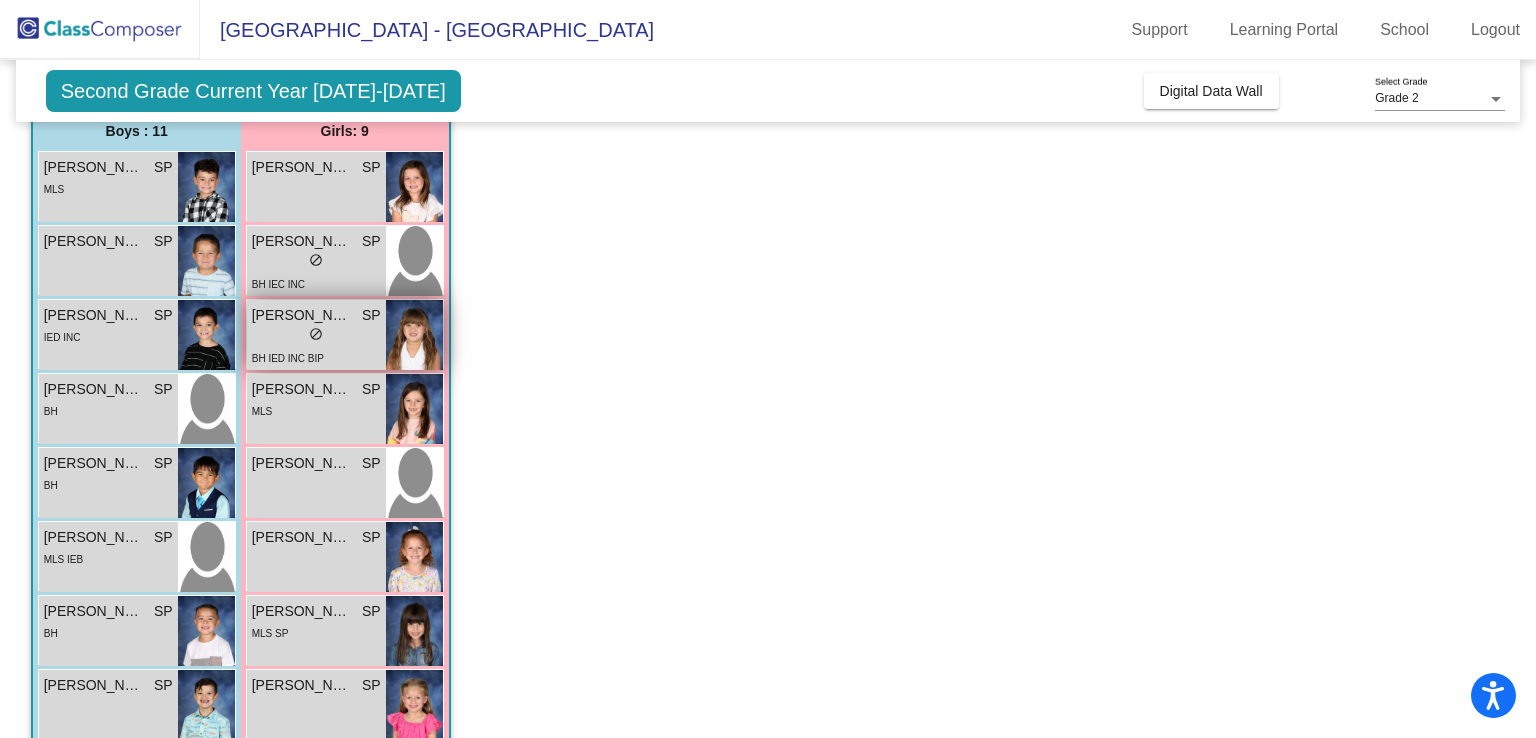 click on "lock do_not_disturb_alt" at bounding box center [316, 336] 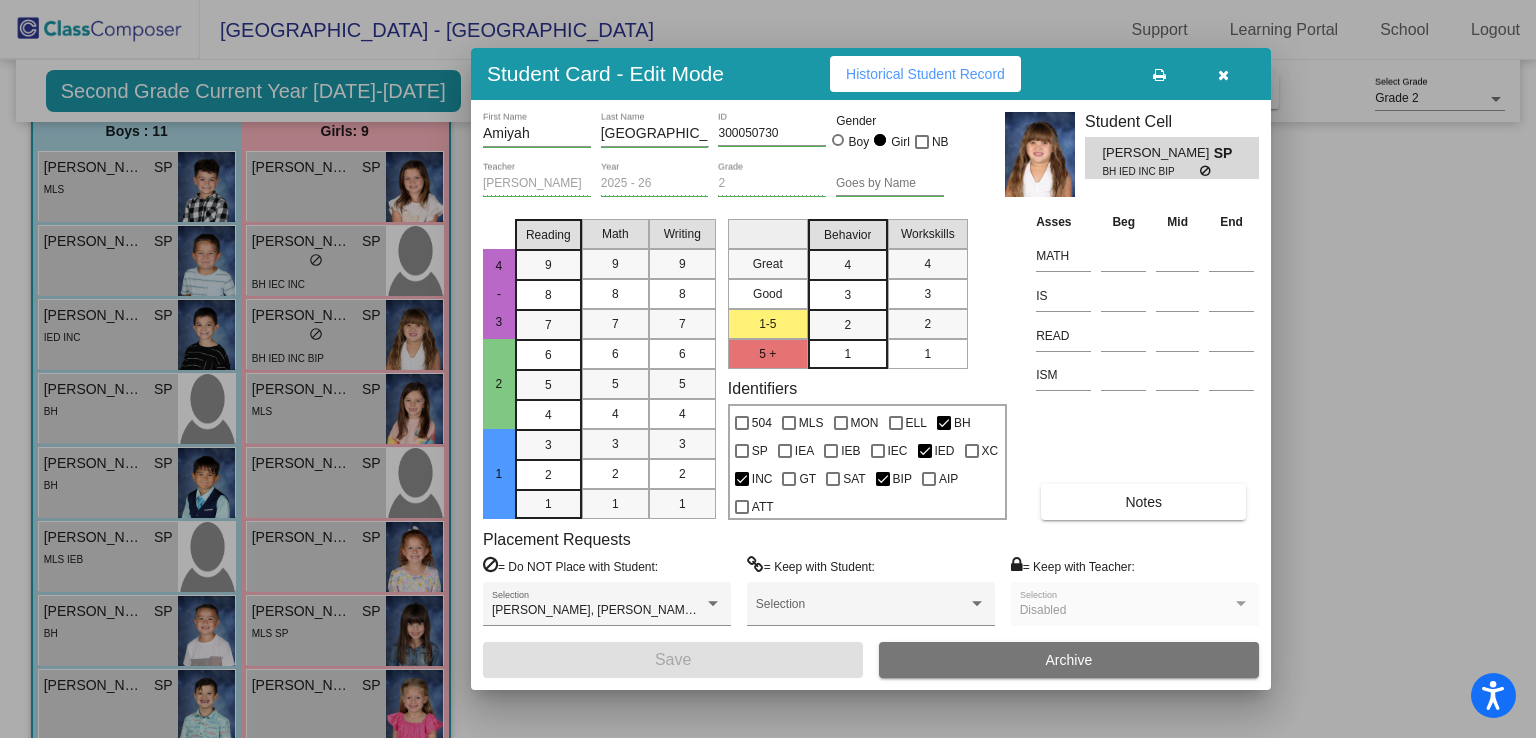 click on "Historical Student Record" at bounding box center (925, 74) 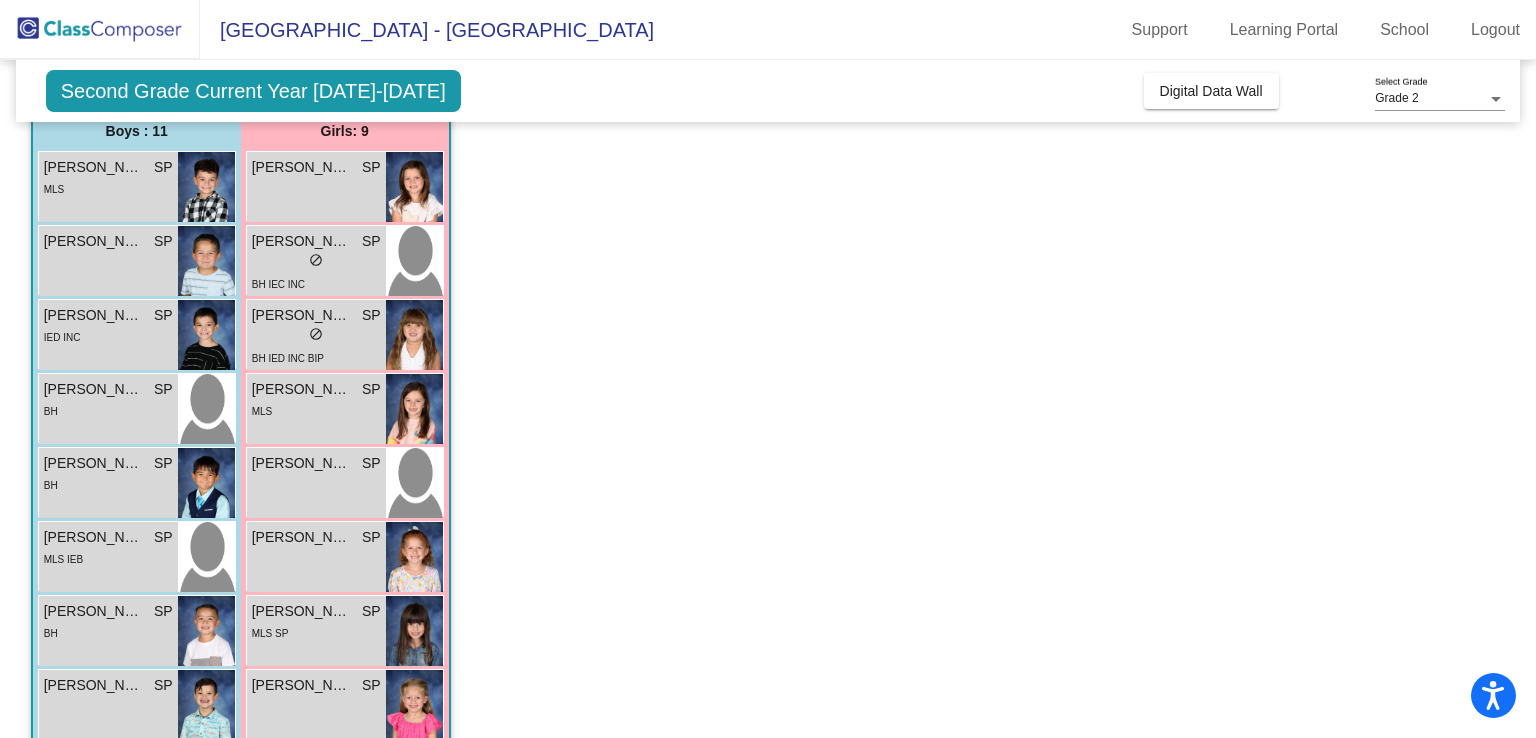 click on "BH IEC INC" at bounding box center (316, 283) 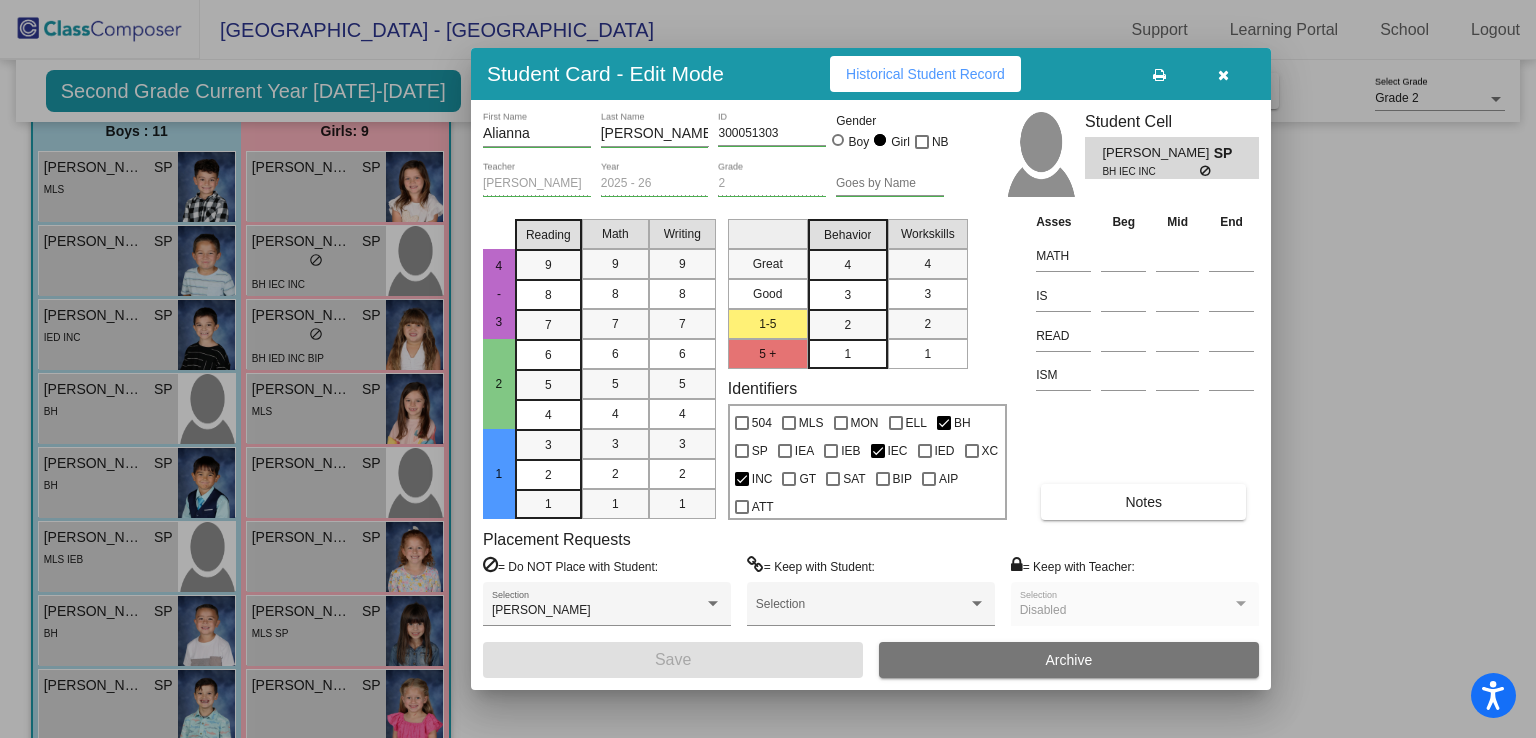 click on "Historical Student Record" at bounding box center [925, 74] 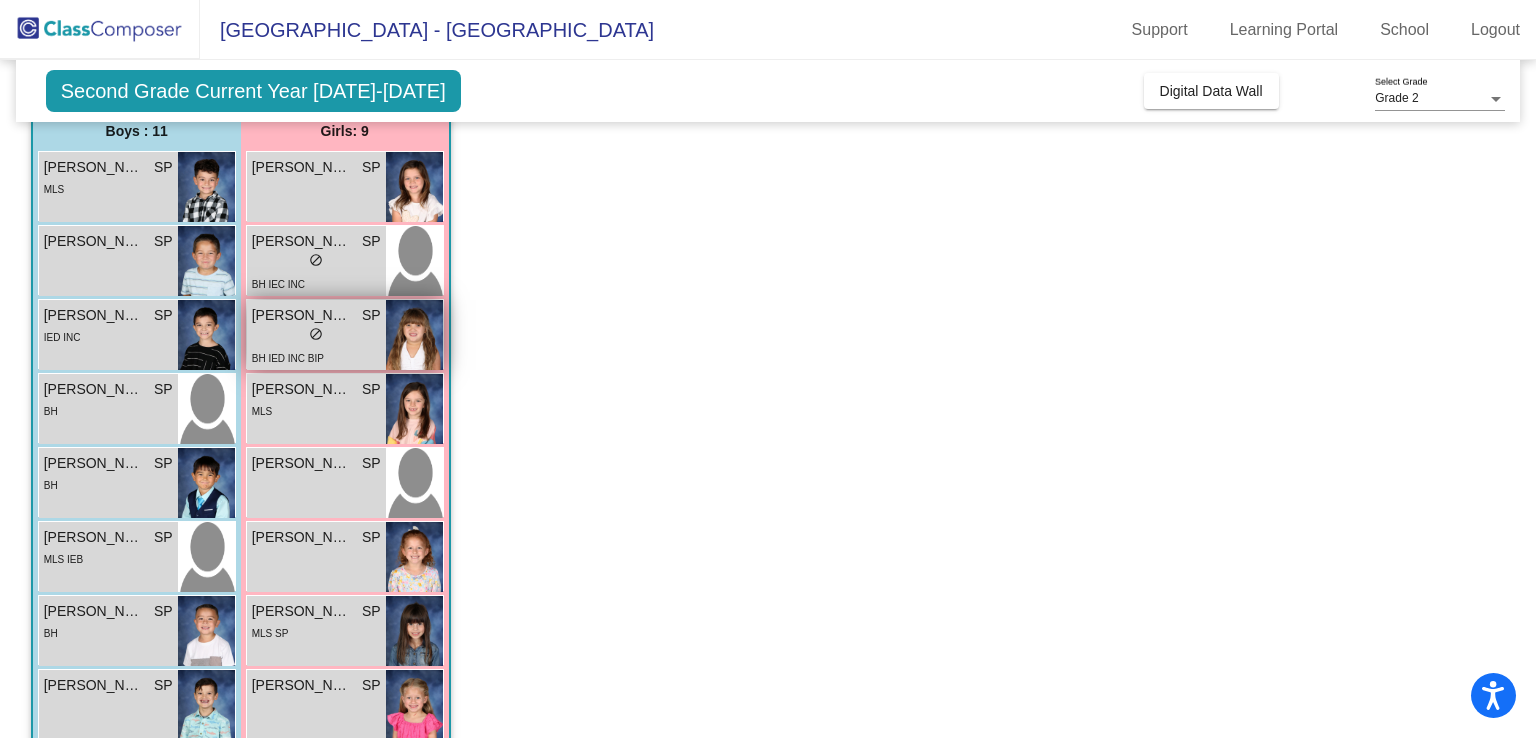 click on "lock do_not_disturb_alt" at bounding box center (316, 336) 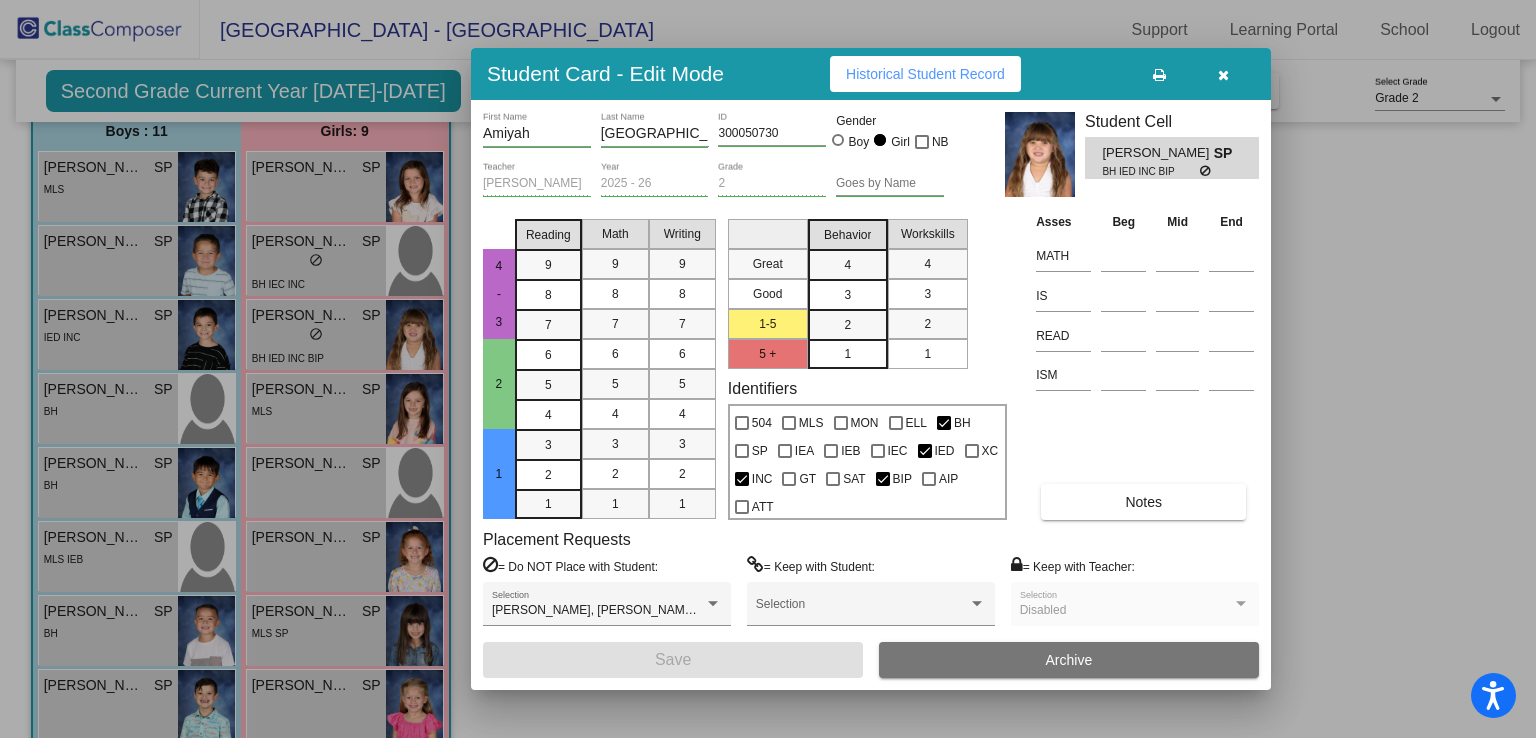 click on "Historical Student Record" at bounding box center [925, 74] 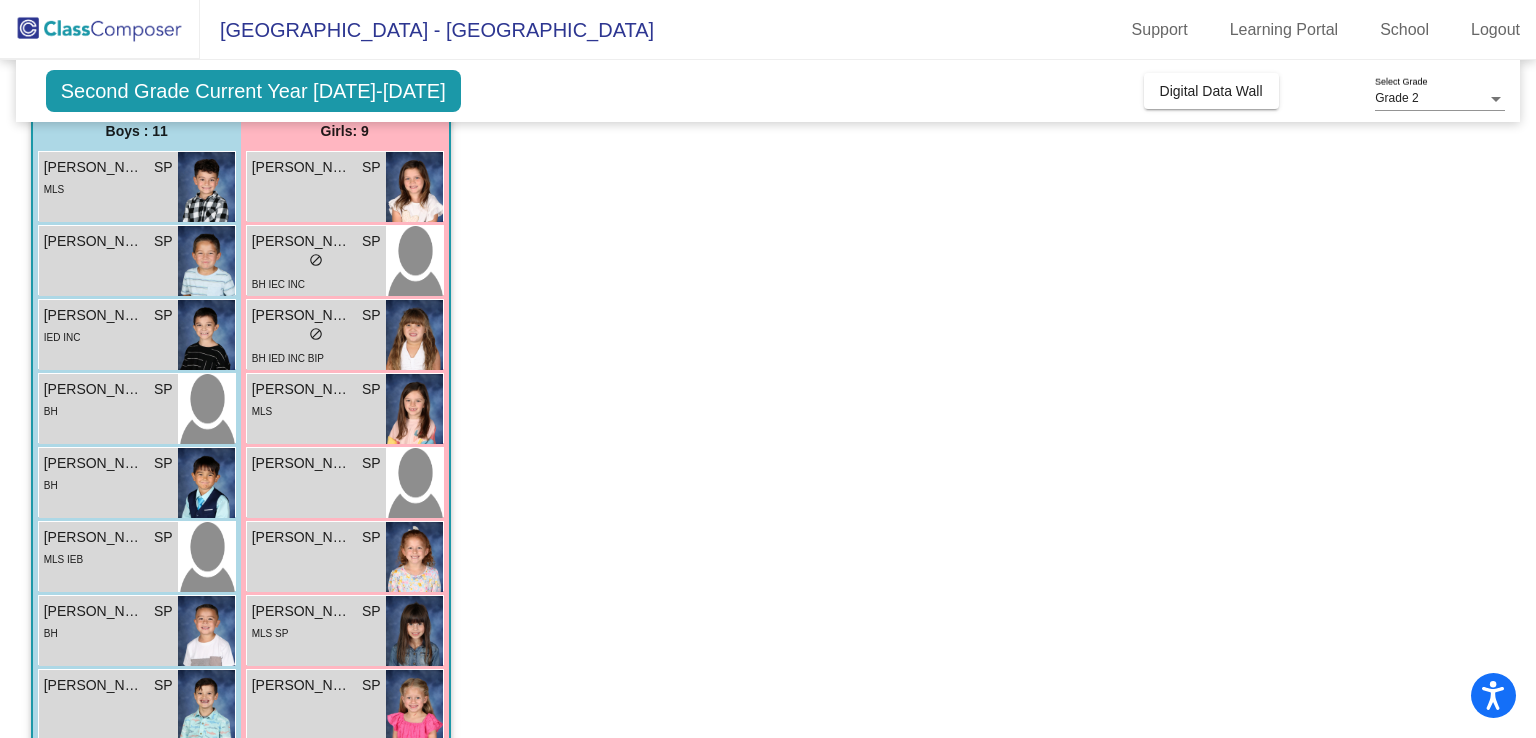 click on "lock do_not_disturb_alt" at bounding box center [316, 262] 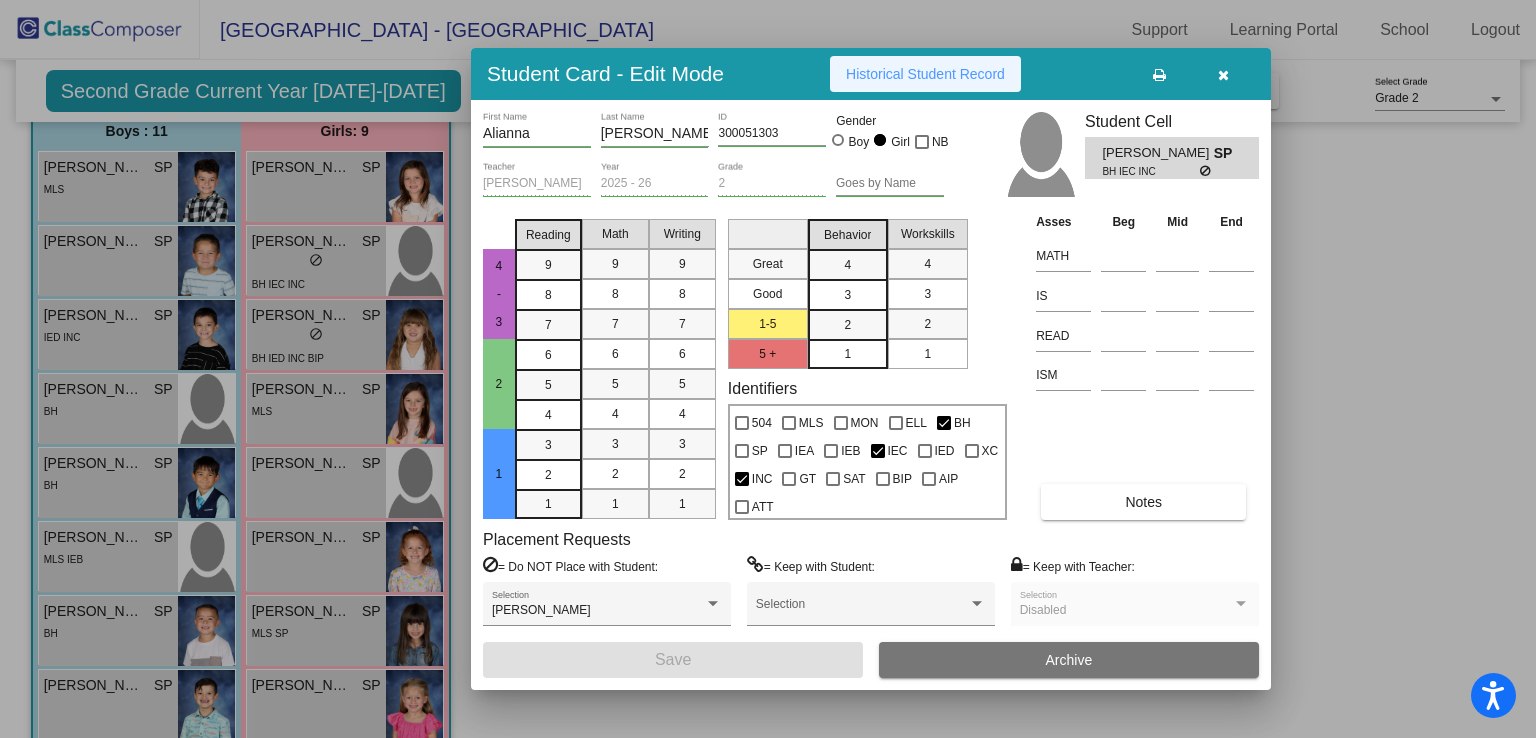click on "Historical Student Record" at bounding box center (925, 74) 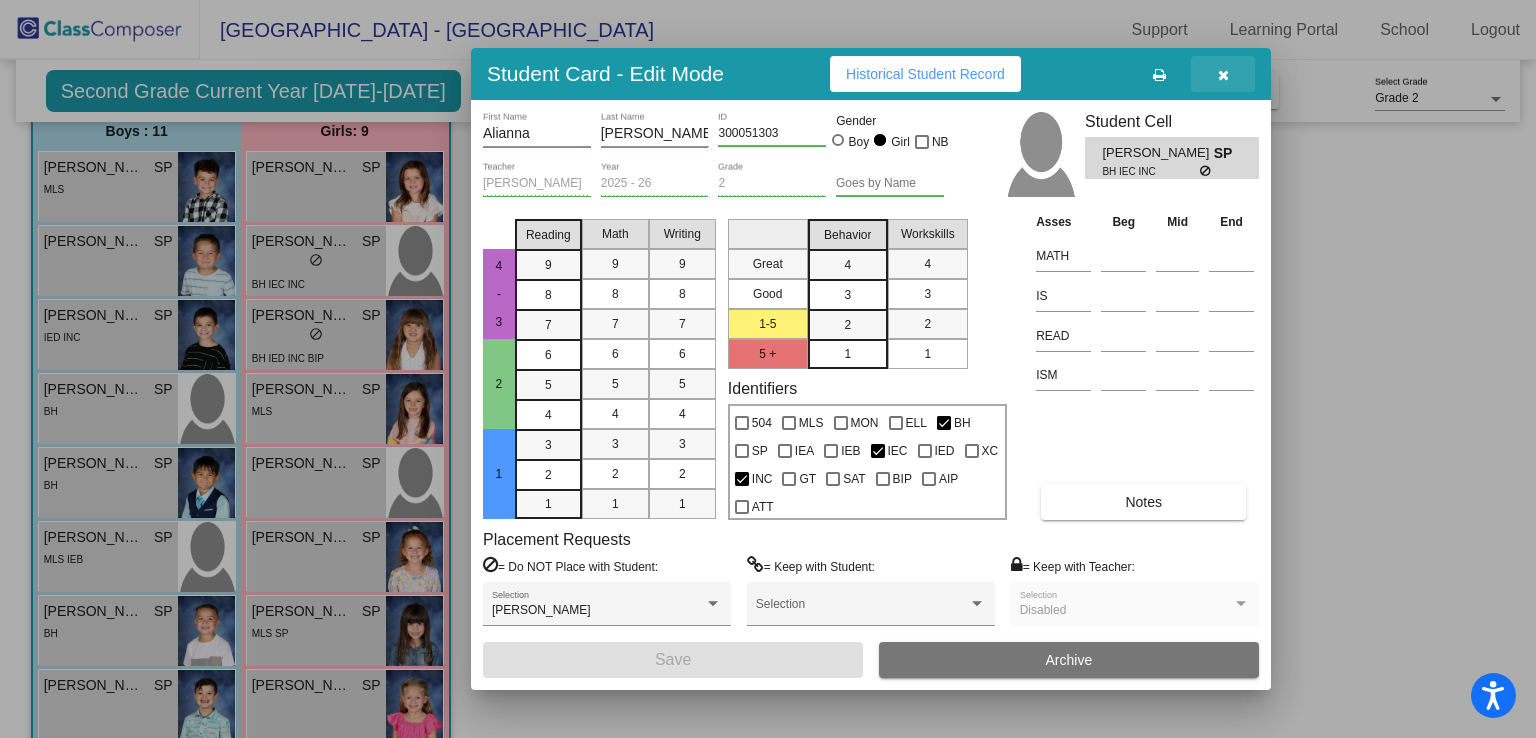 click at bounding box center [1223, 75] 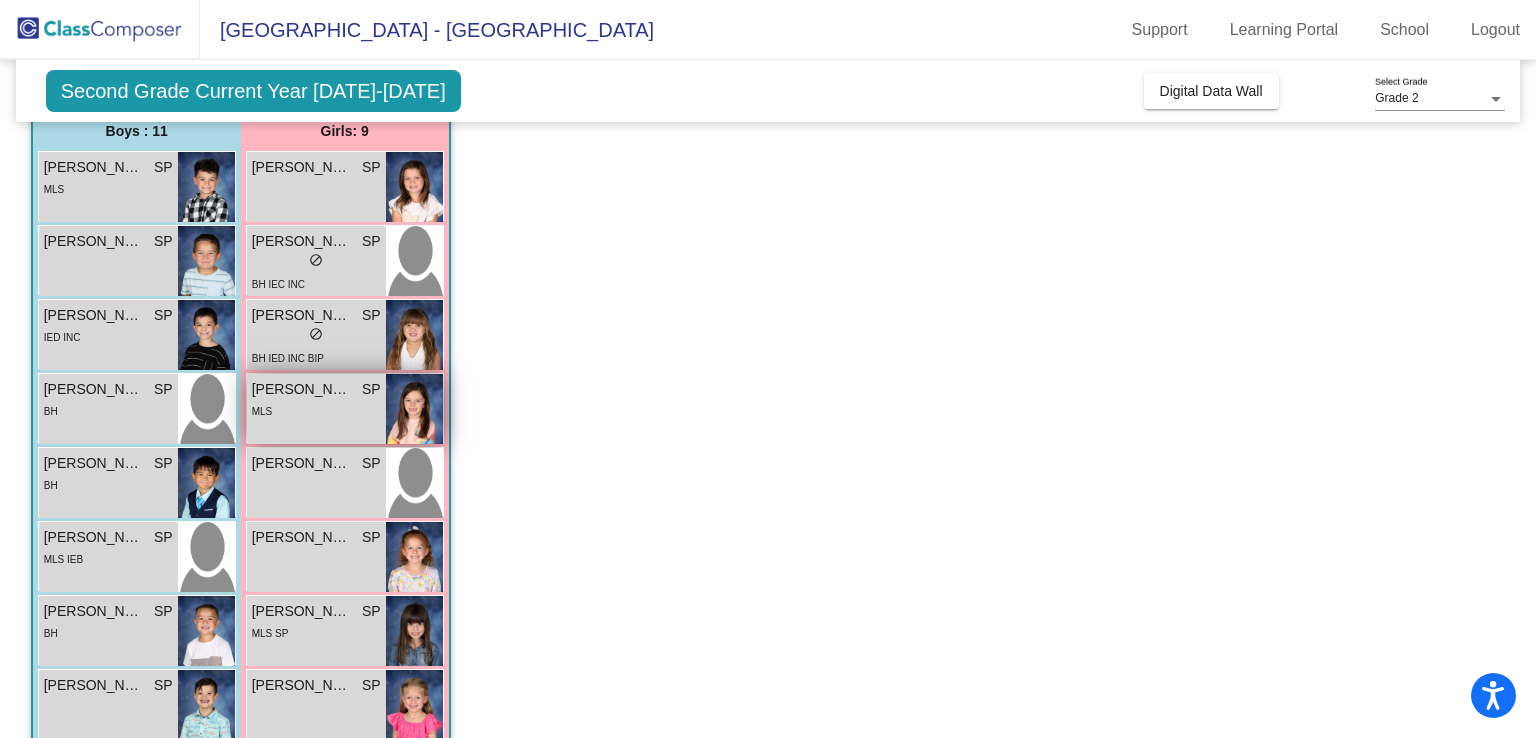 click on "[PERSON_NAME]" at bounding box center (302, 389) 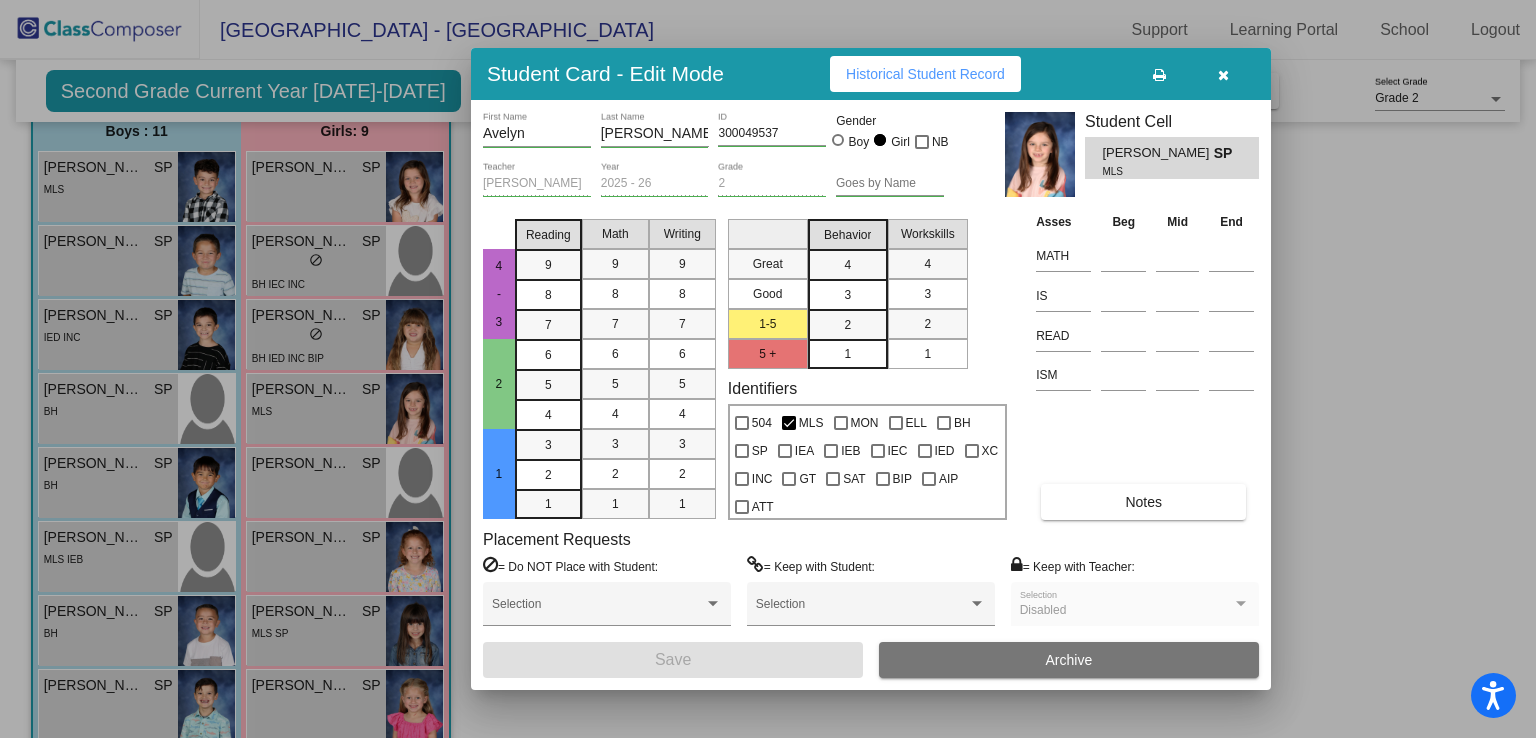 click on "Historical Student Record" at bounding box center (925, 74) 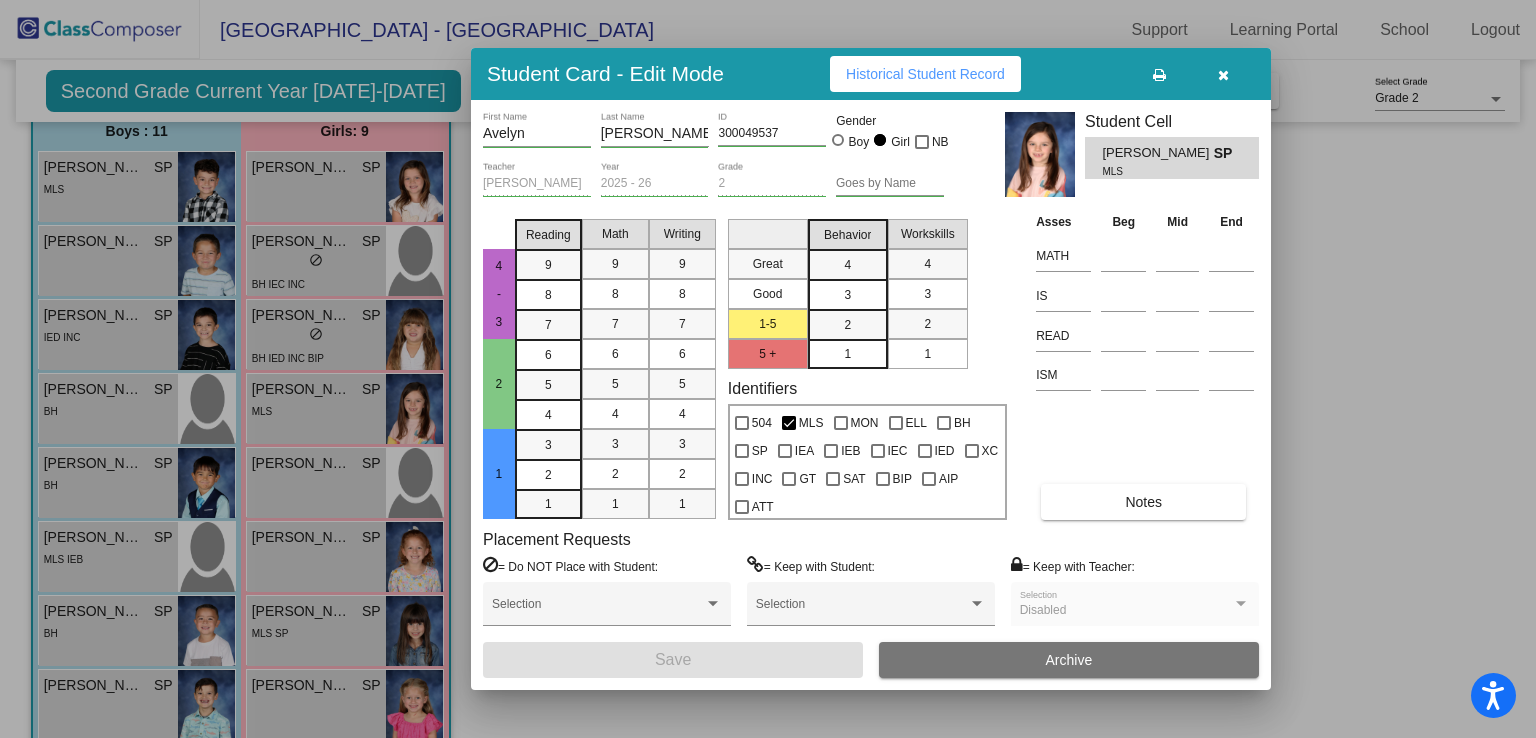 click at bounding box center (1223, 75) 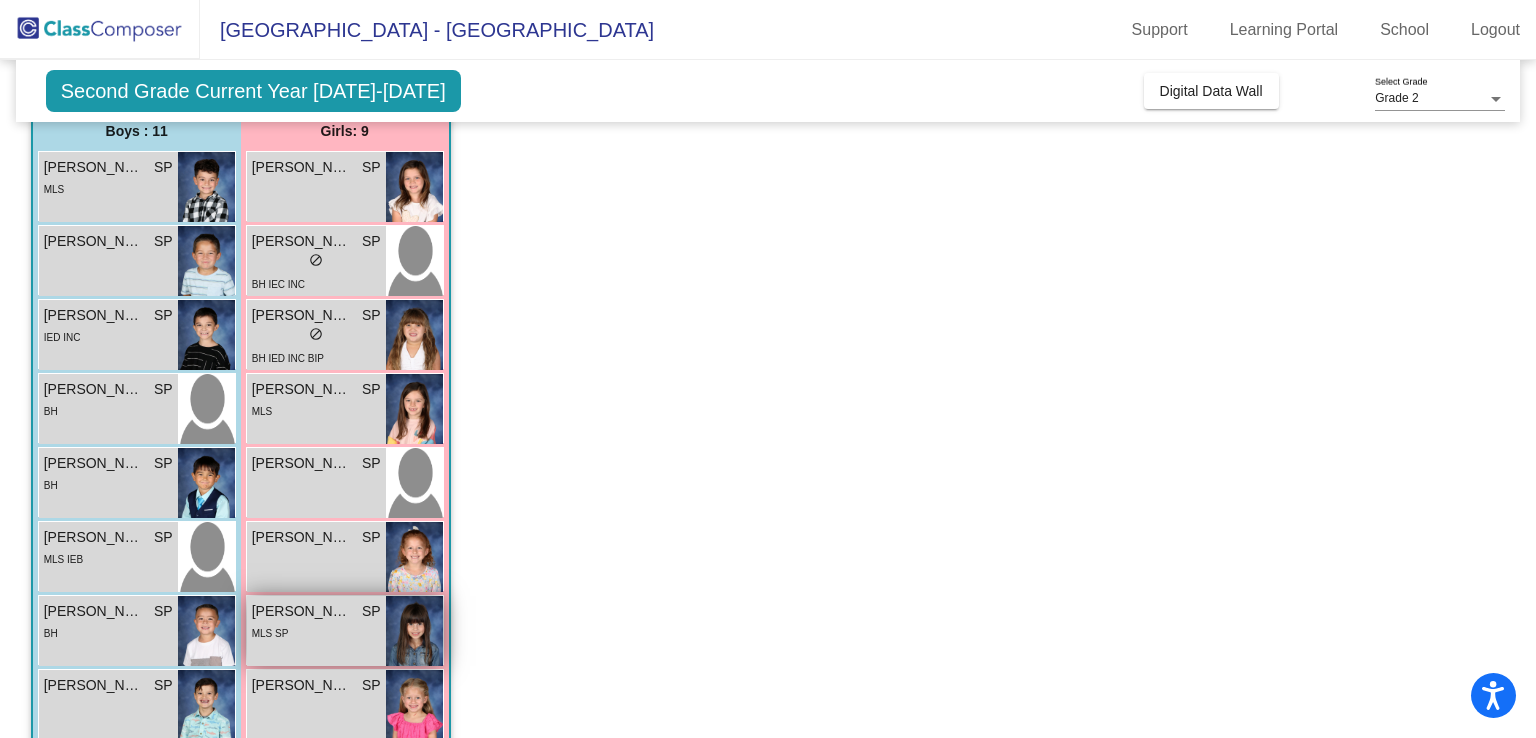 click on "MLS SP" at bounding box center [270, 633] 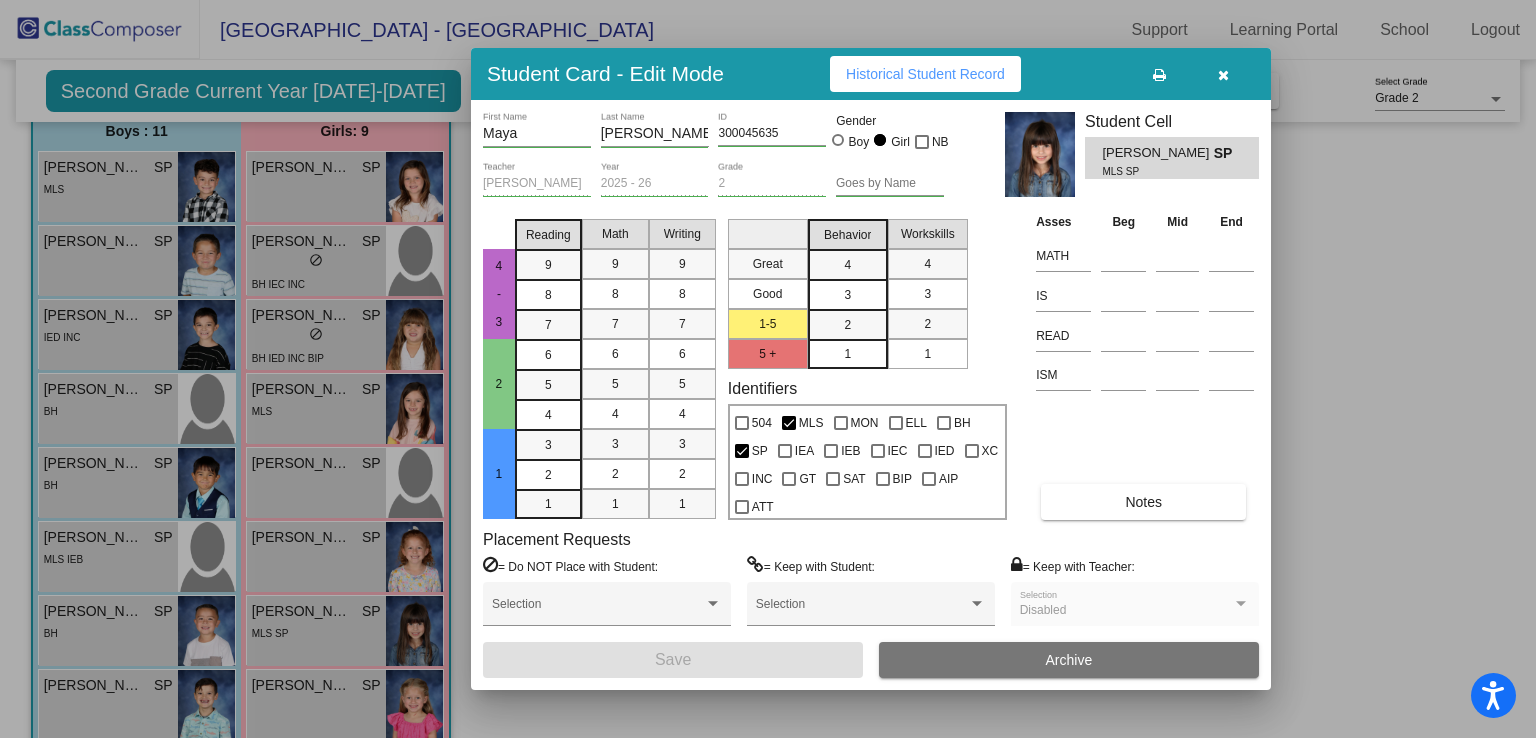 click on "Historical Student Record" at bounding box center [925, 74] 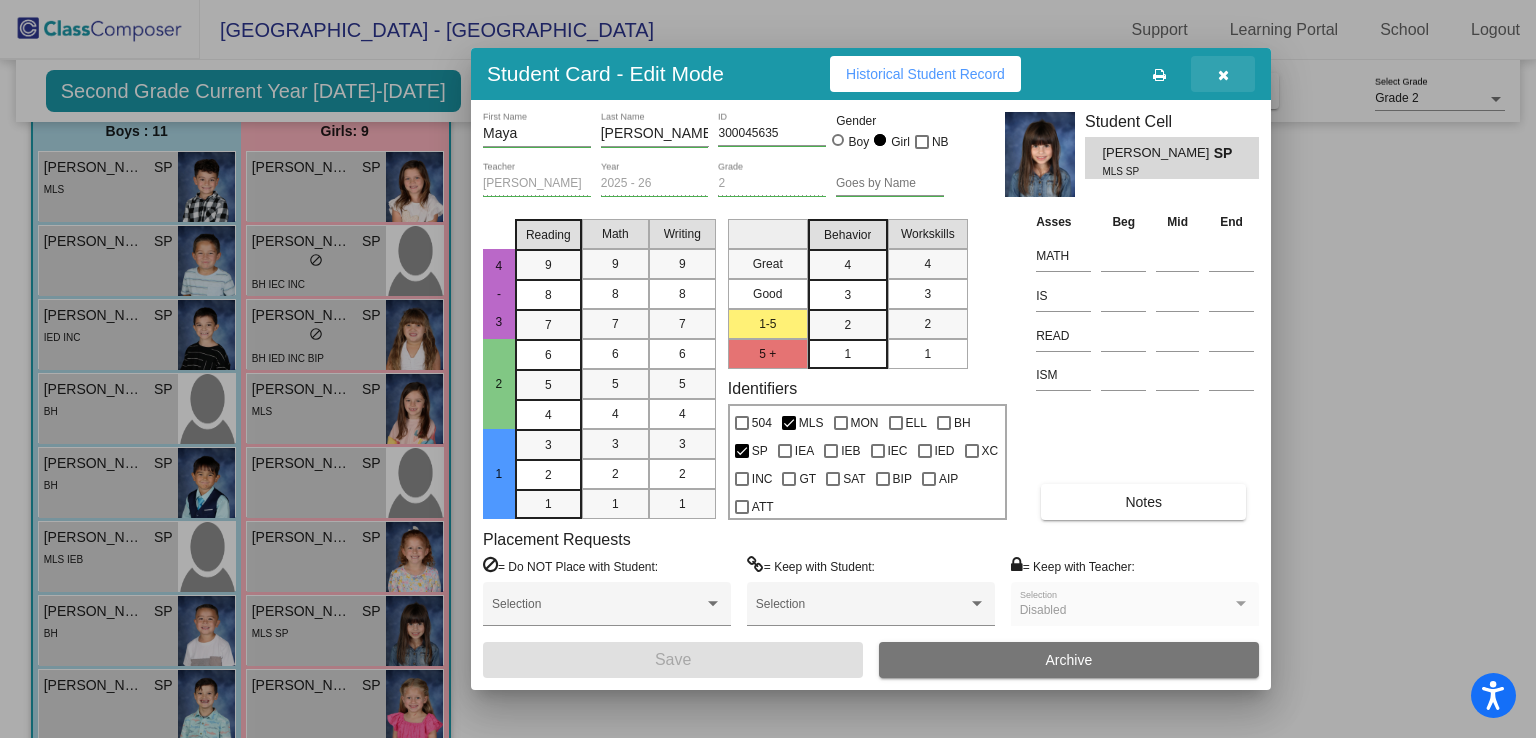 click at bounding box center (1223, 75) 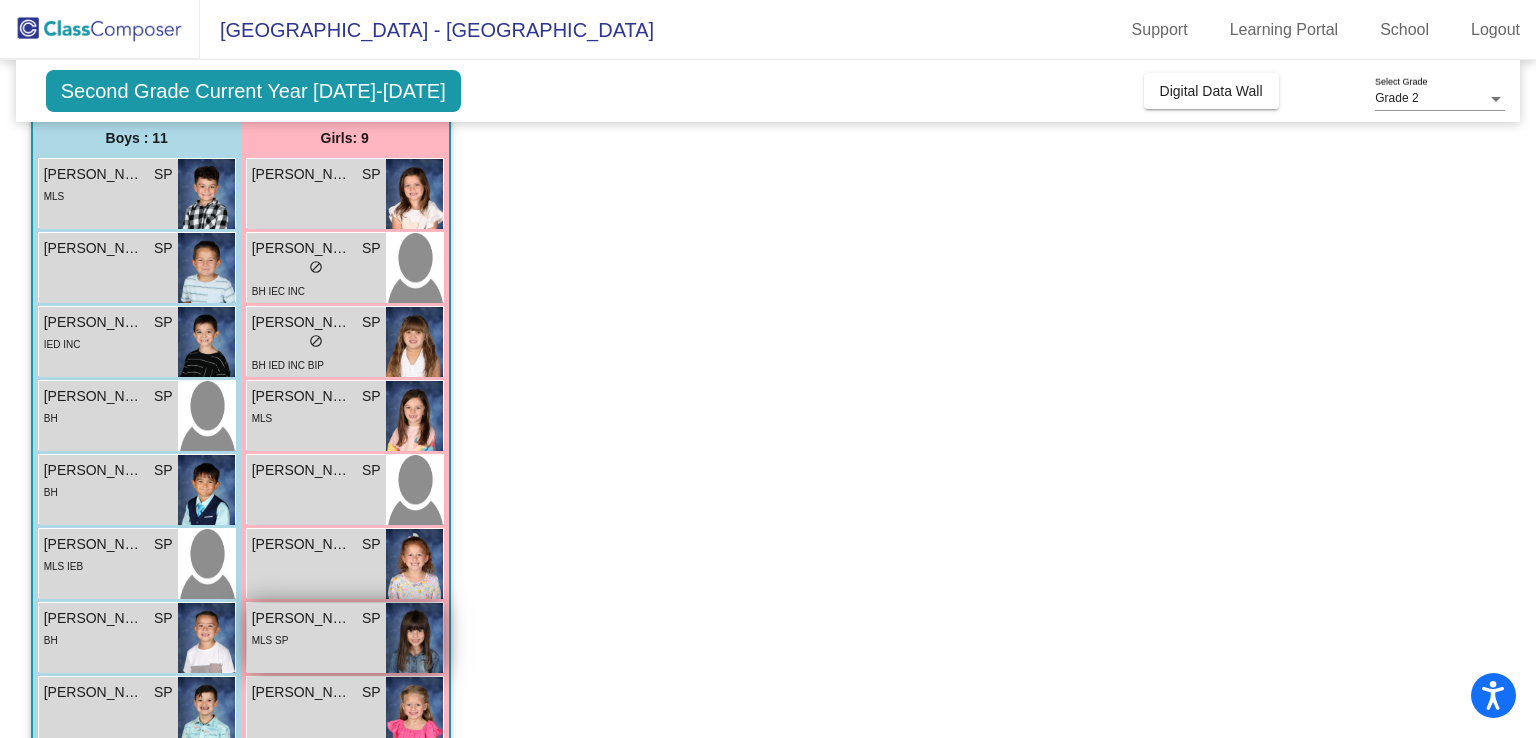 scroll, scrollTop: 163, scrollLeft: 0, axis: vertical 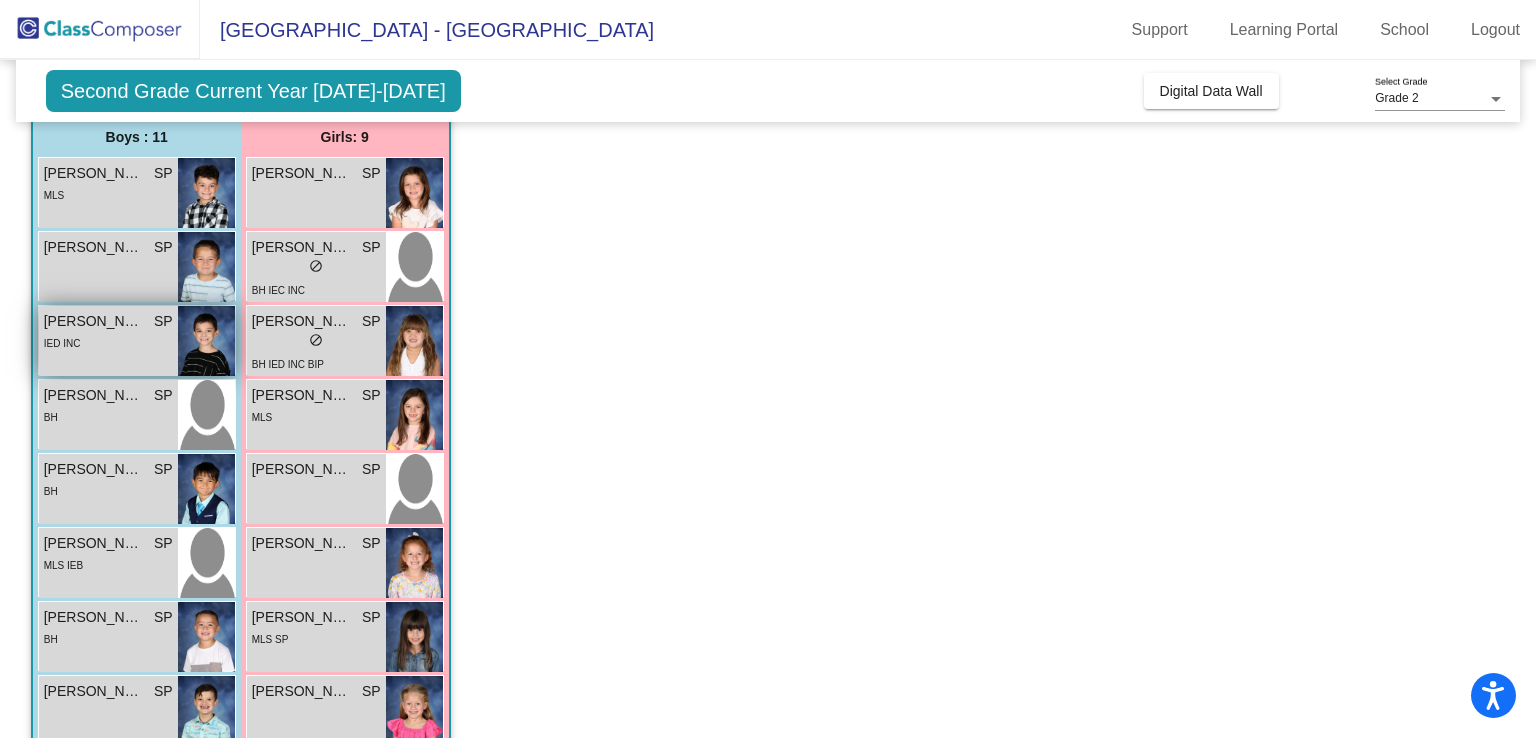 click on "[PERSON_NAME] SP lock do_not_disturb_alt IED INC" at bounding box center [108, 341] 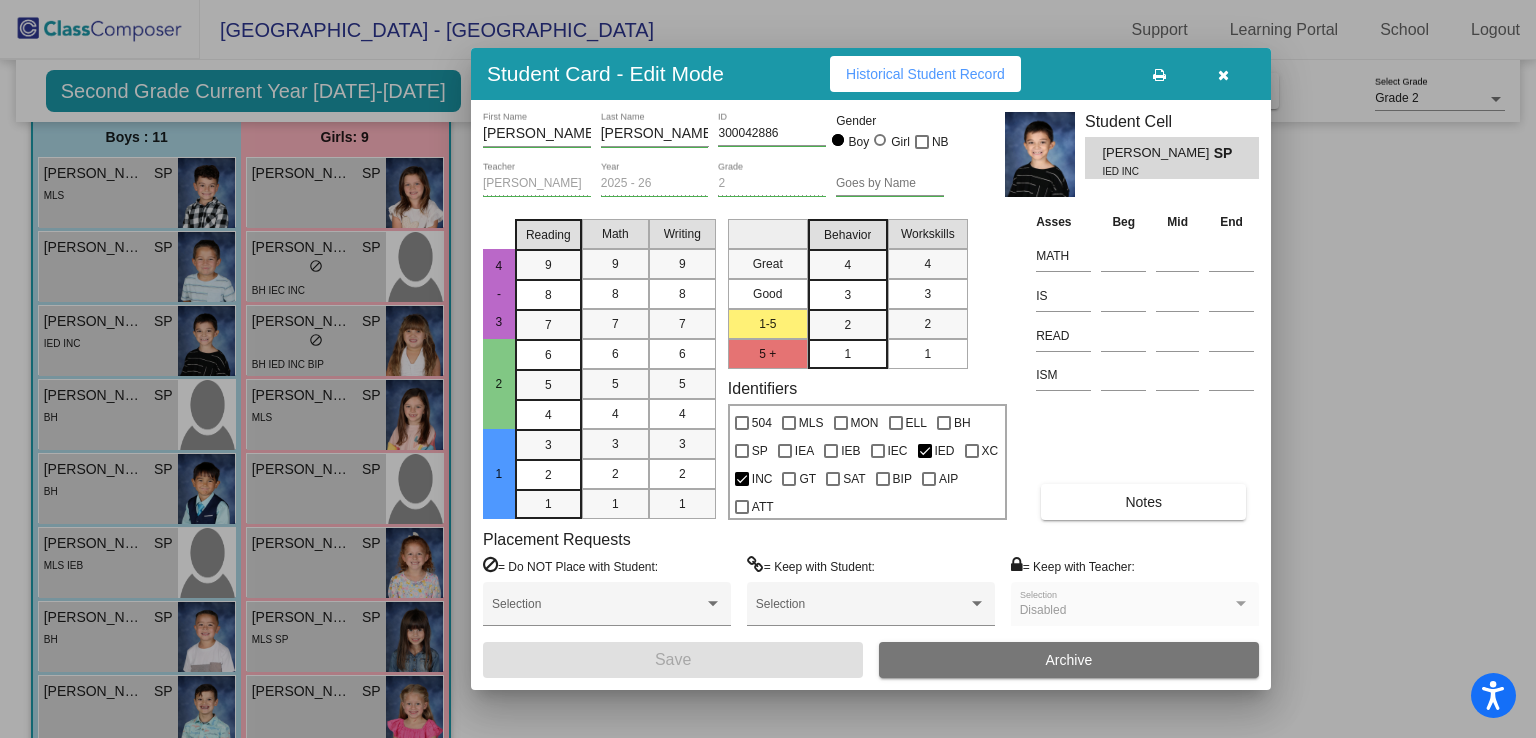 click on "Historical Student Record" at bounding box center (925, 74) 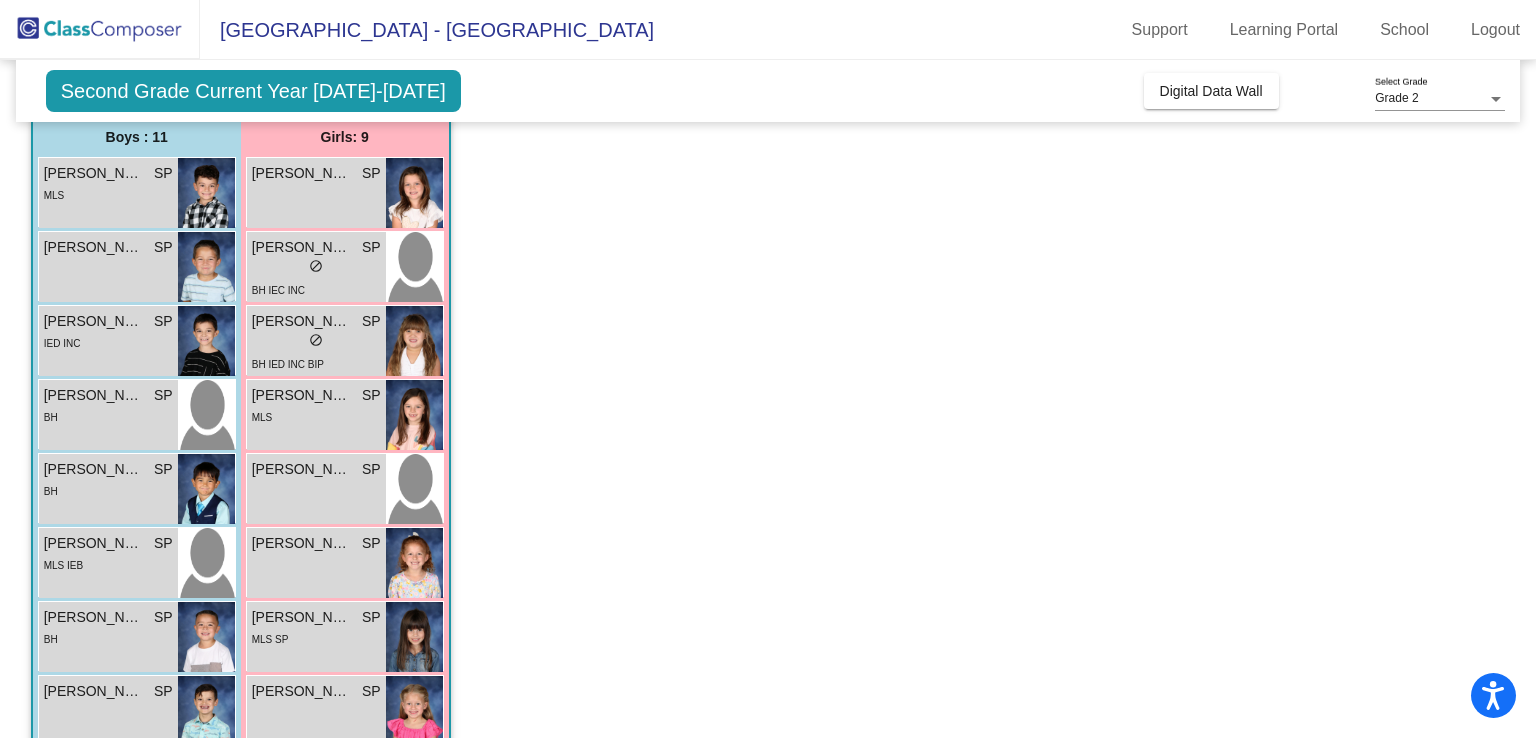 click on "BH" at bounding box center [108, 416] 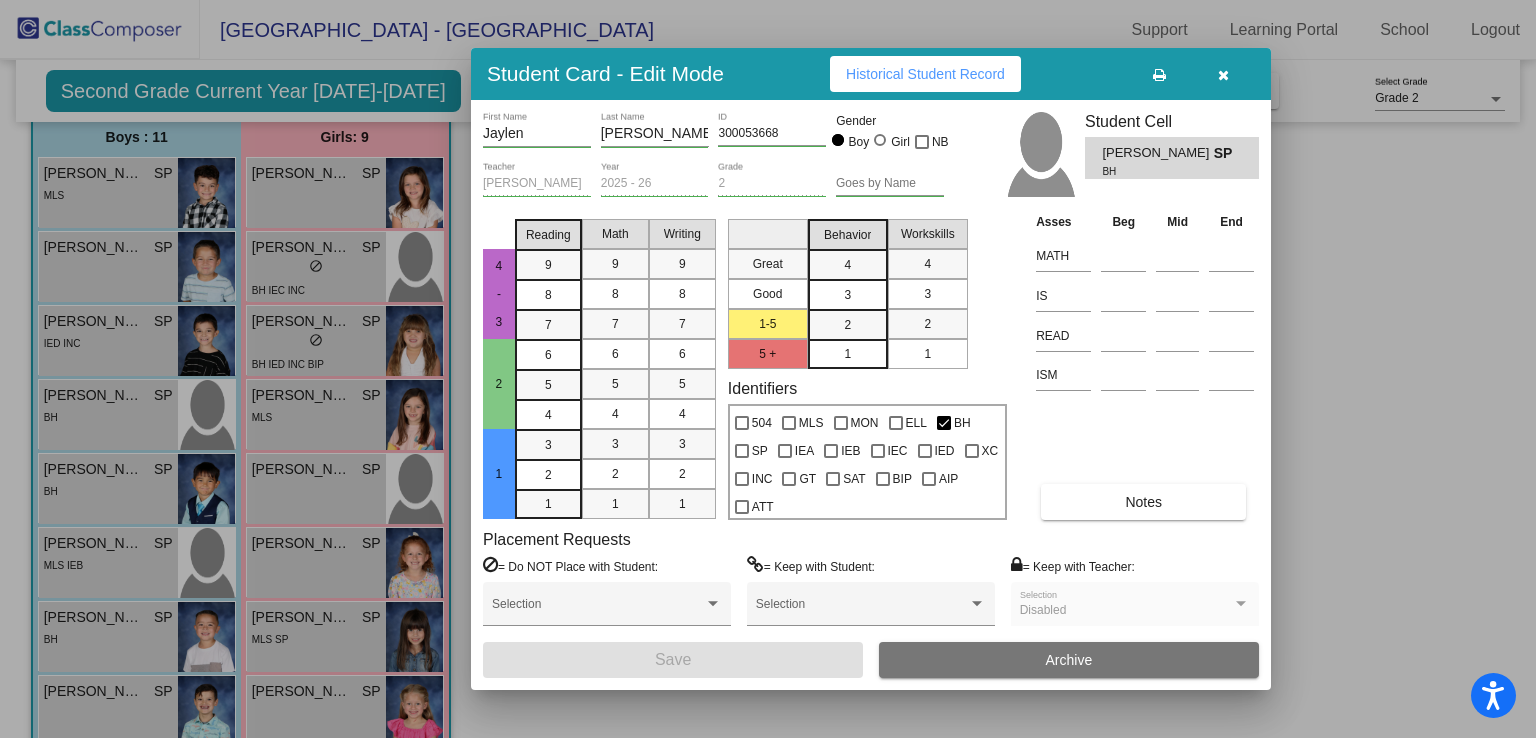 click on "Historical Student Record" at bounding box center (925, 74) 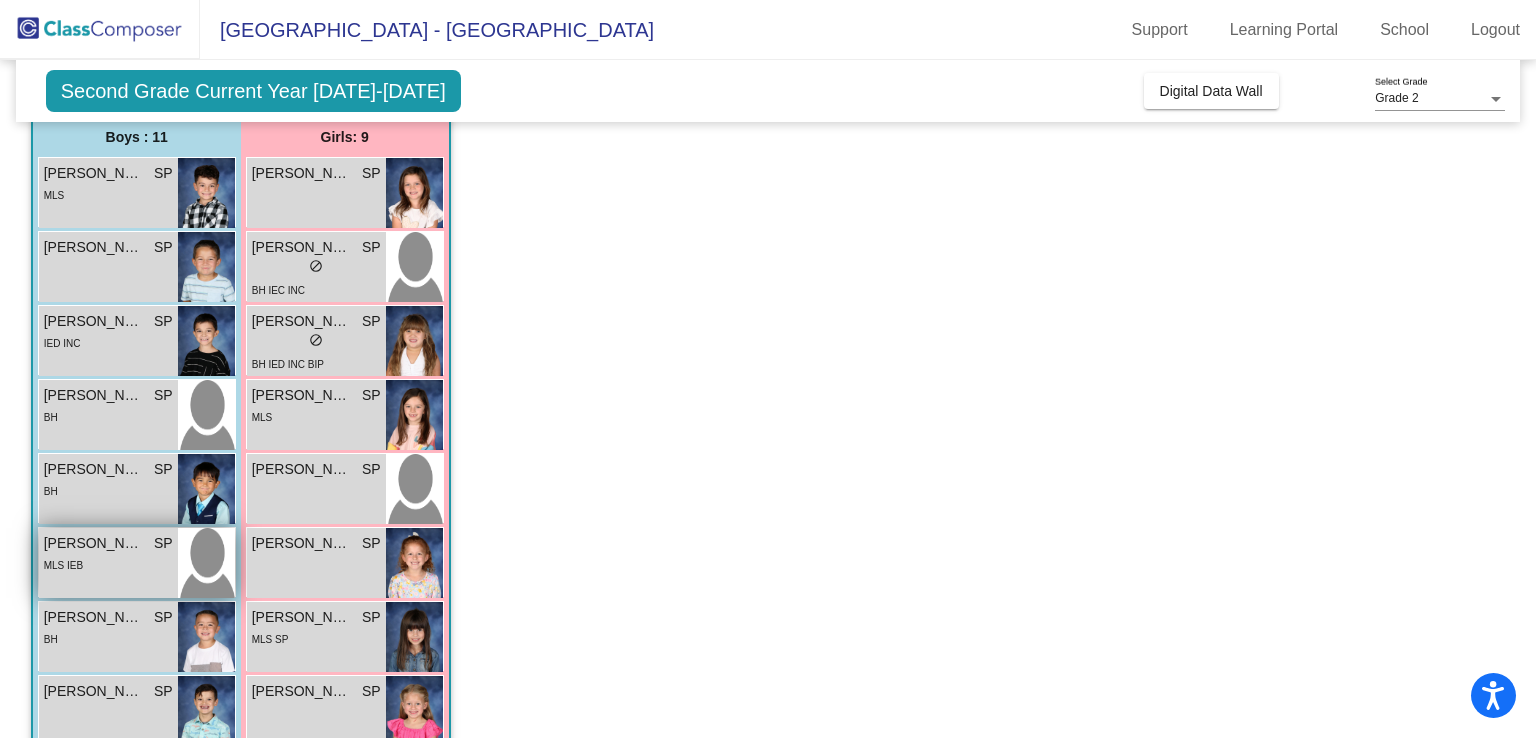 click on "MLS IEB" at bounding box center [108, 564] 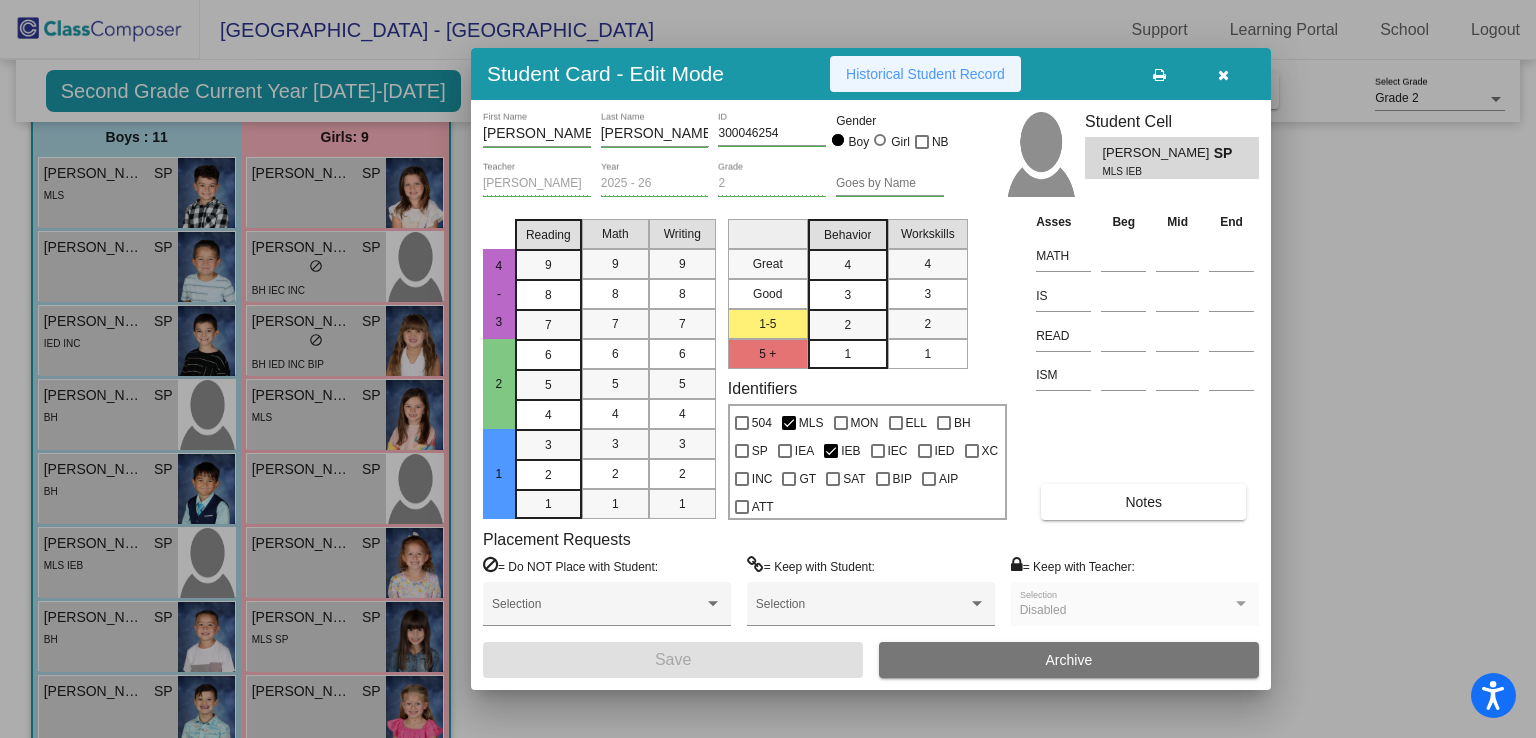 click on "Historical Student Record" at bounding box center [925, 74] 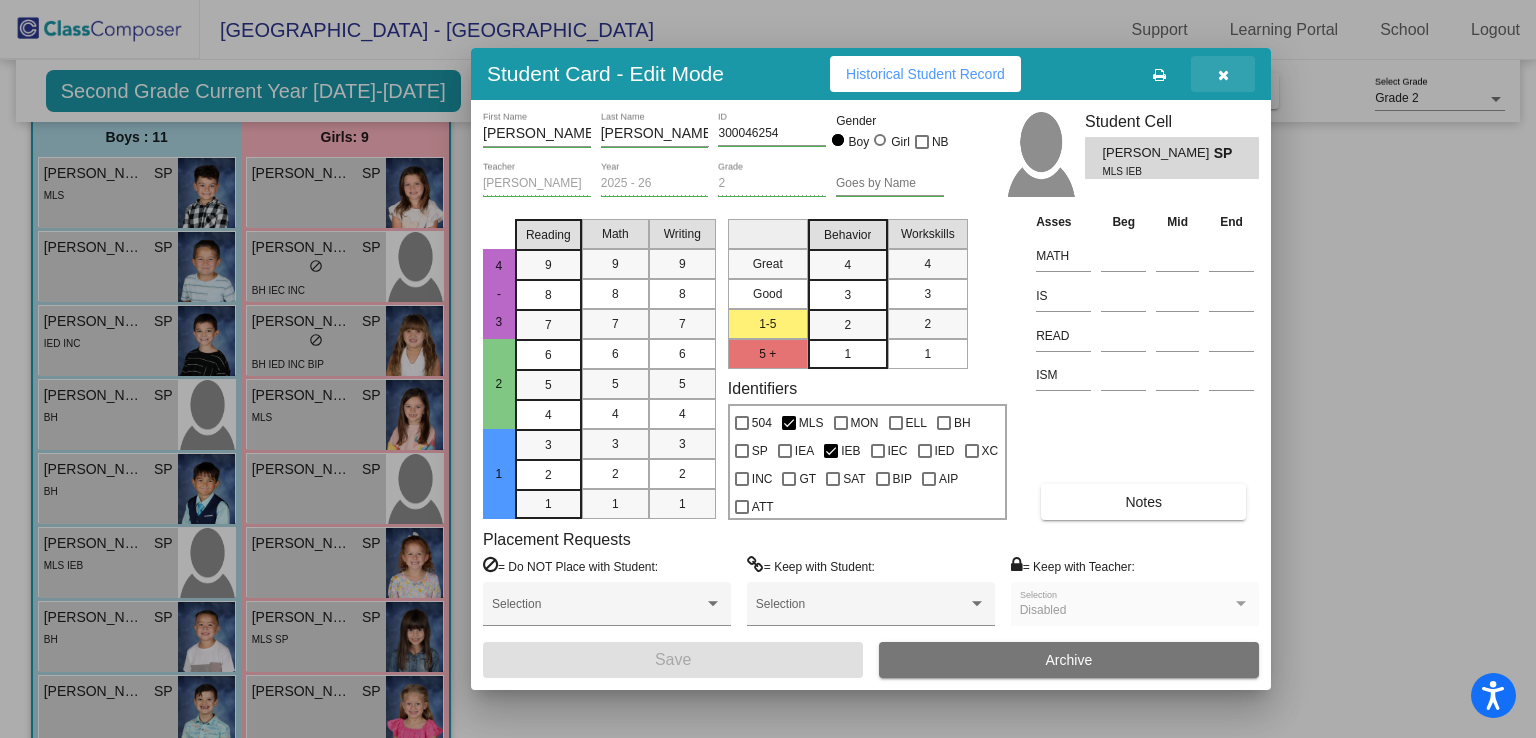 click at bounding box center (1223, 75) 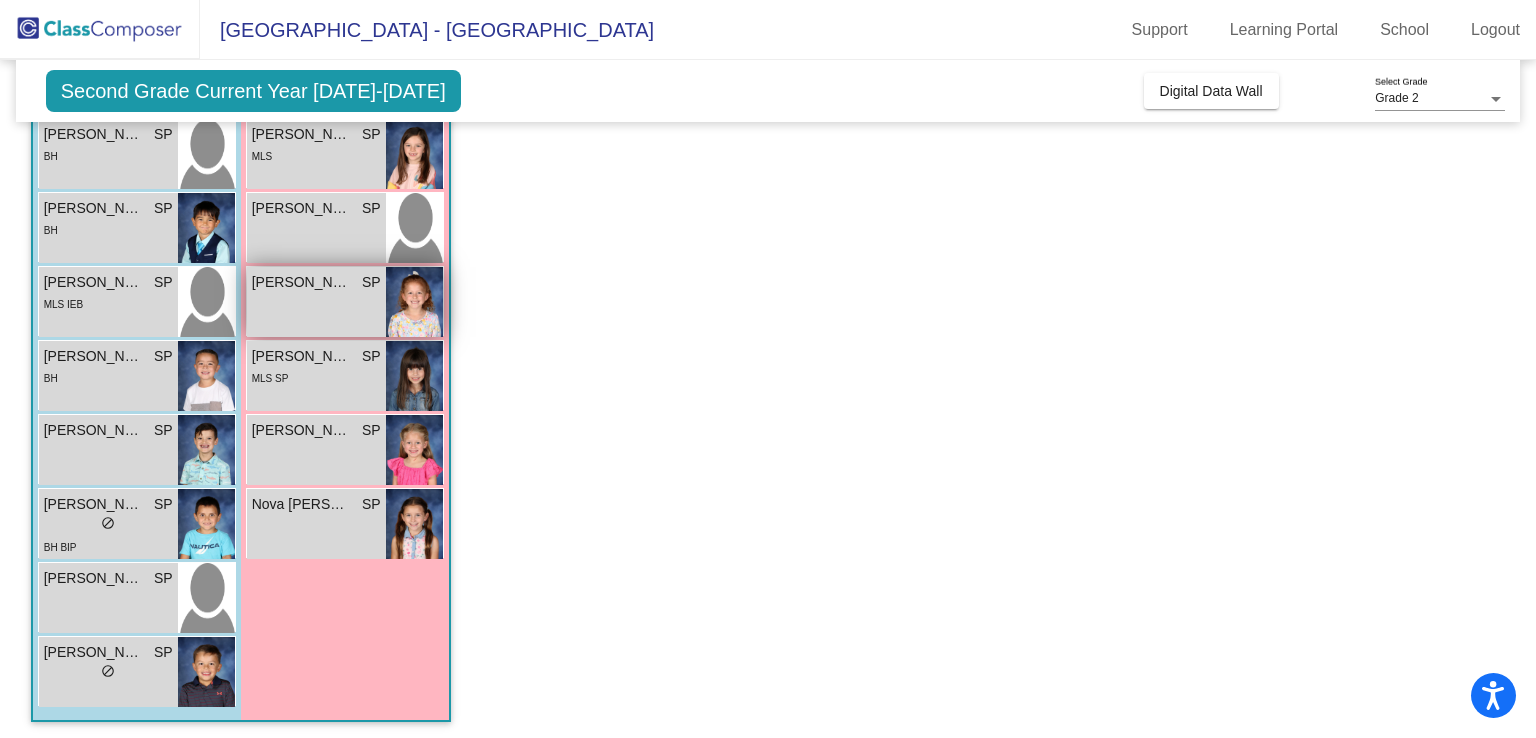 scroll, scrollTop: 425, scrollLeft: 0, axis: vertical 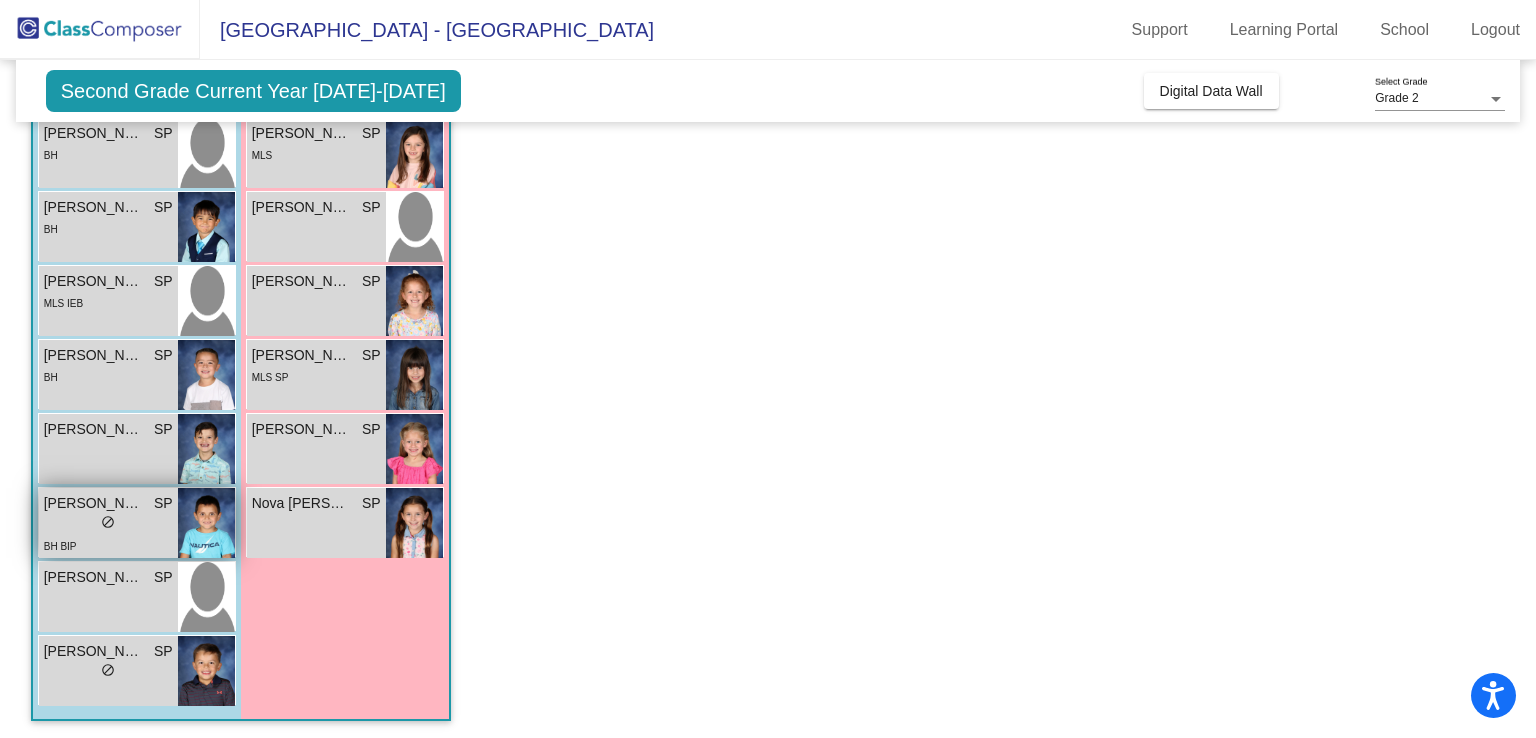click at bounding box center (206, 523) 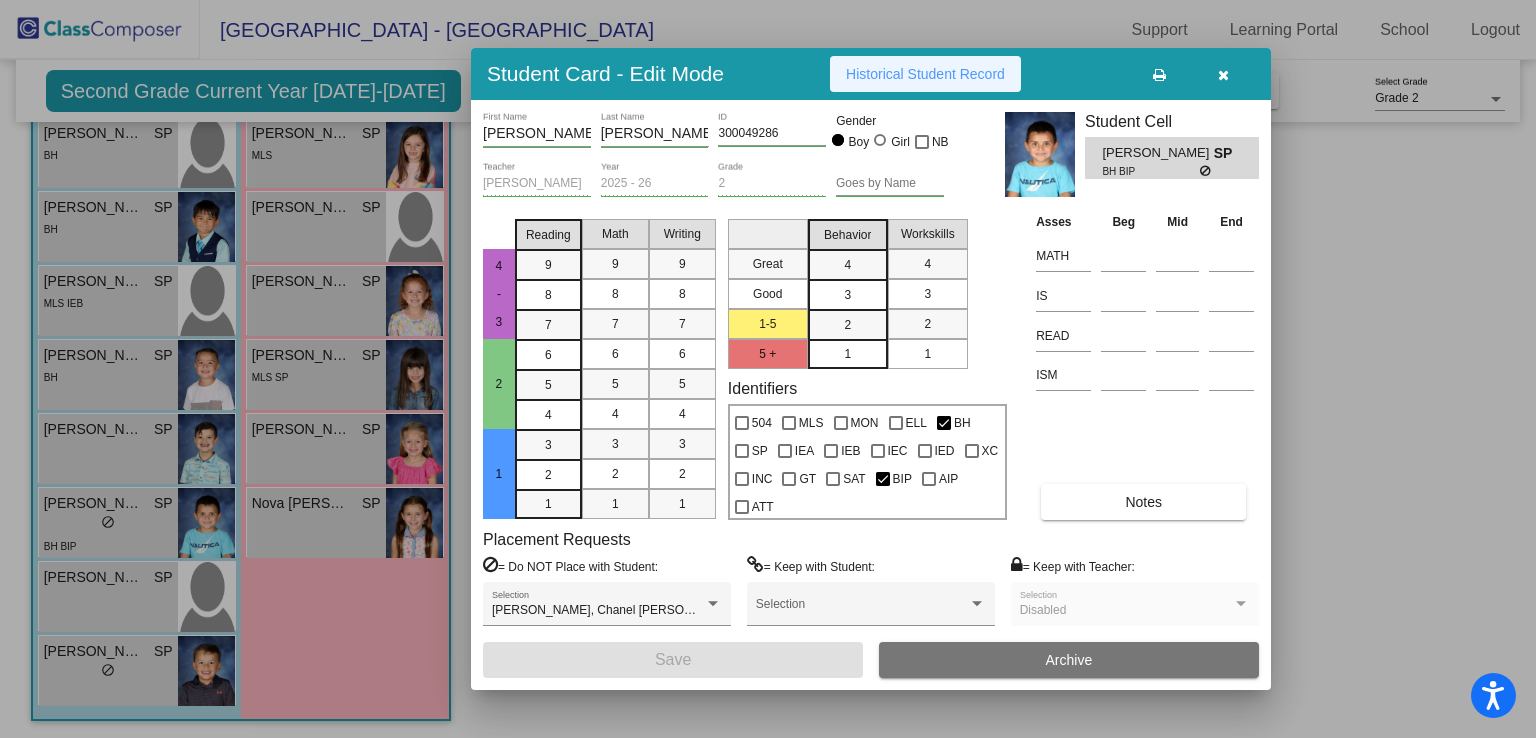 click on "Historical Student Record" at bounding box center [925, 74] 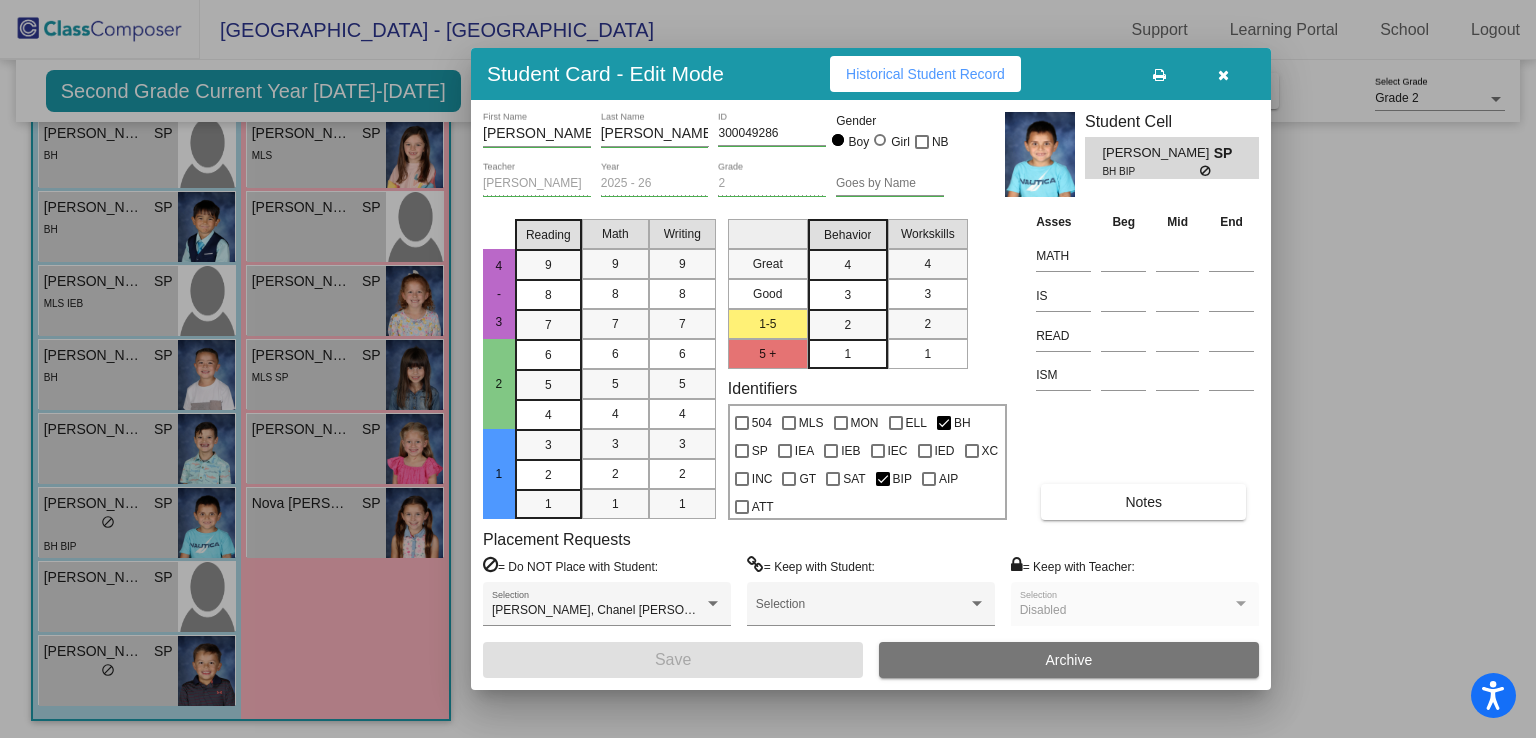 click at bounding box center [1223, 75] 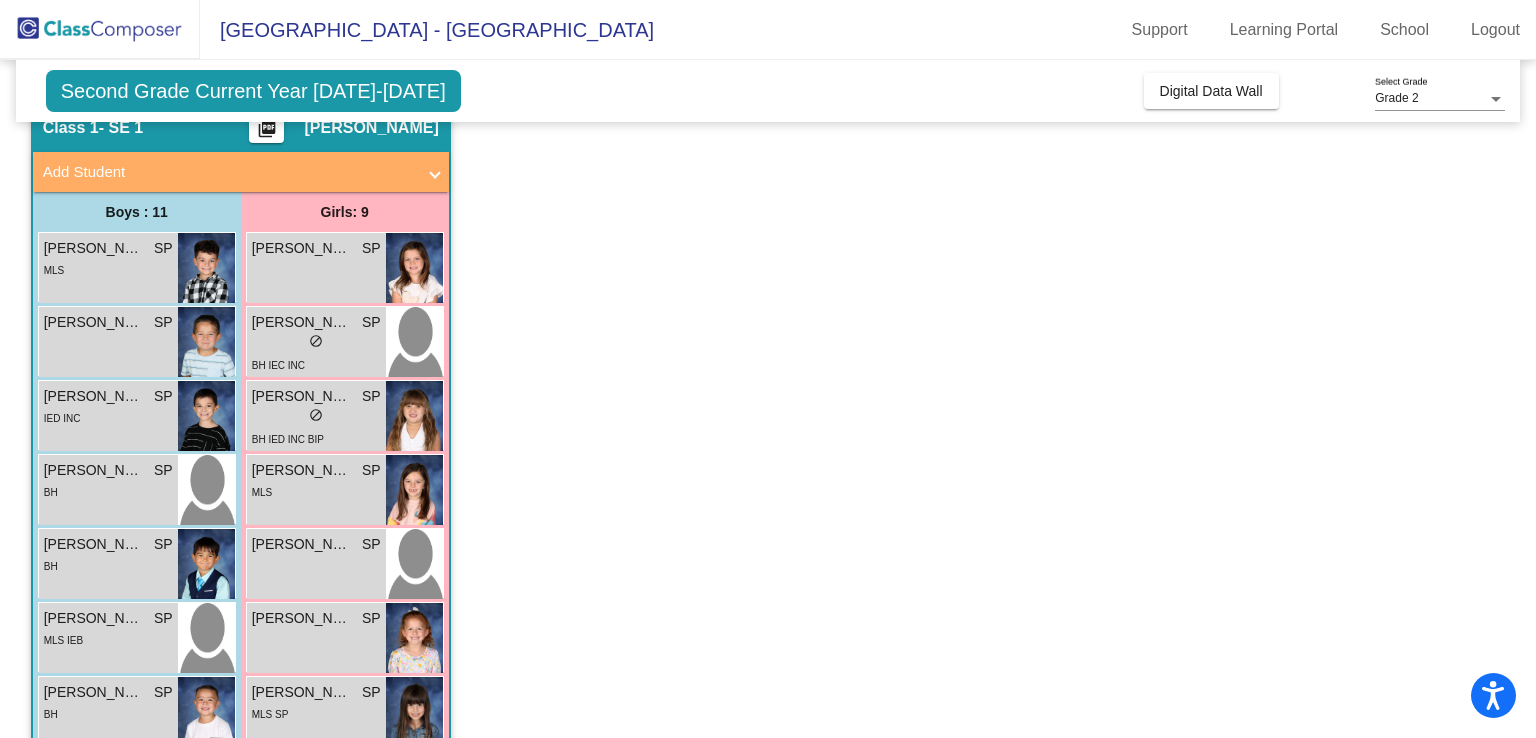 scroll, scrollTop: 0, scrollLeft: 0, axis: both 